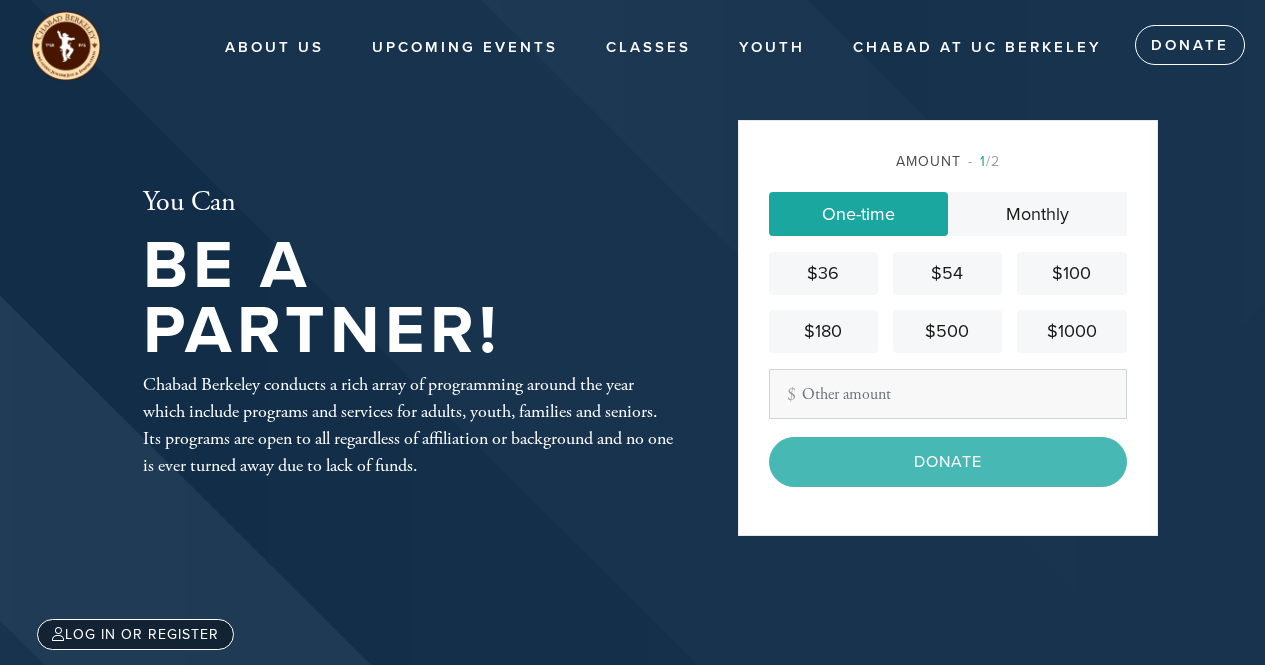 scroll, scrollTop: 0, scrollLeft: 0, axis: both 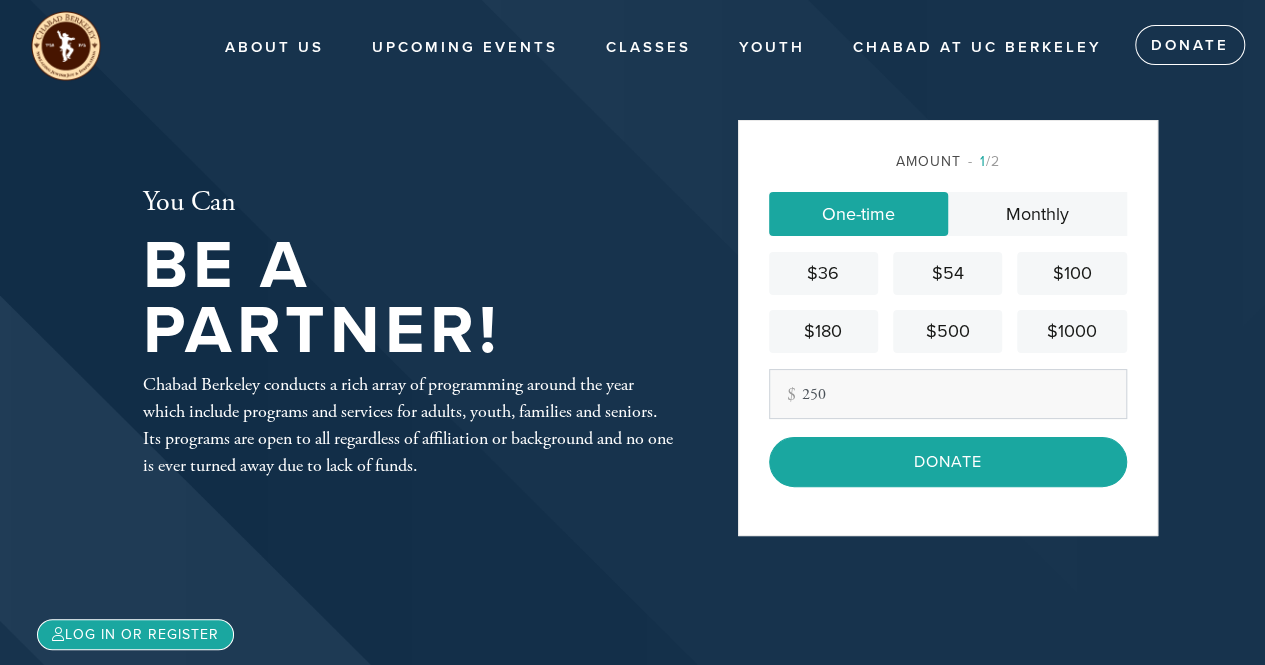 type on "250" 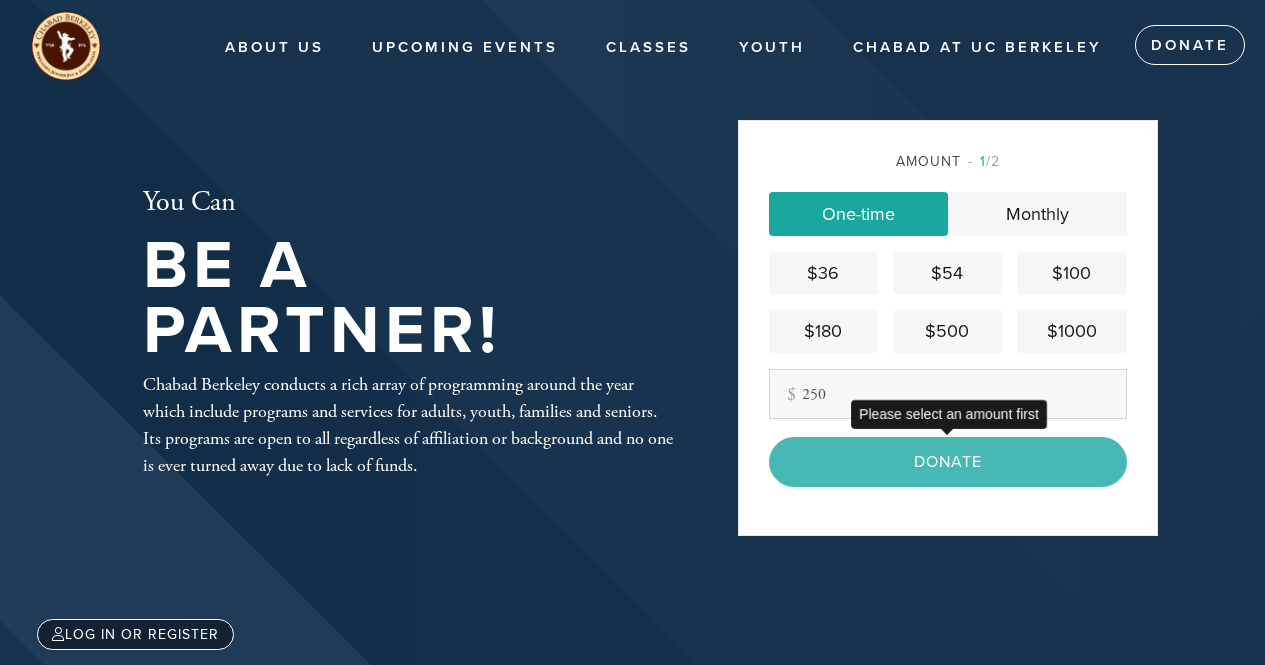 scroll, scrollTop: 0, scrollLeft: 0, axis: both 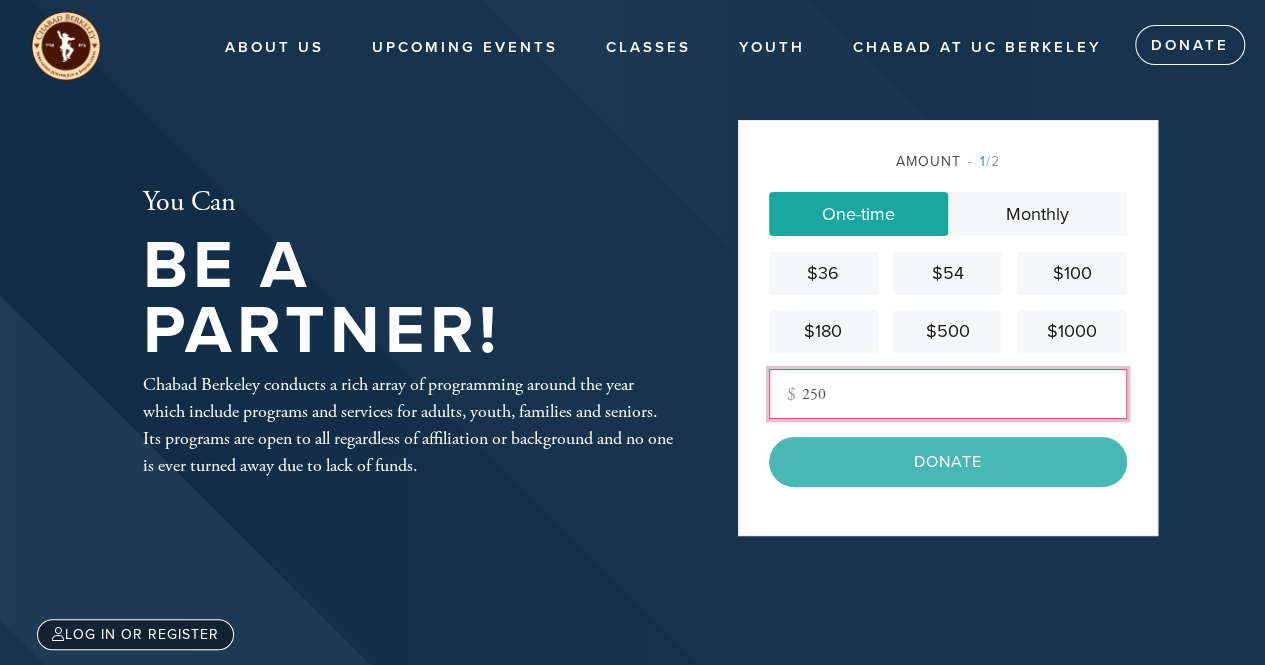 click on "250" at bounding box center (948, 394) 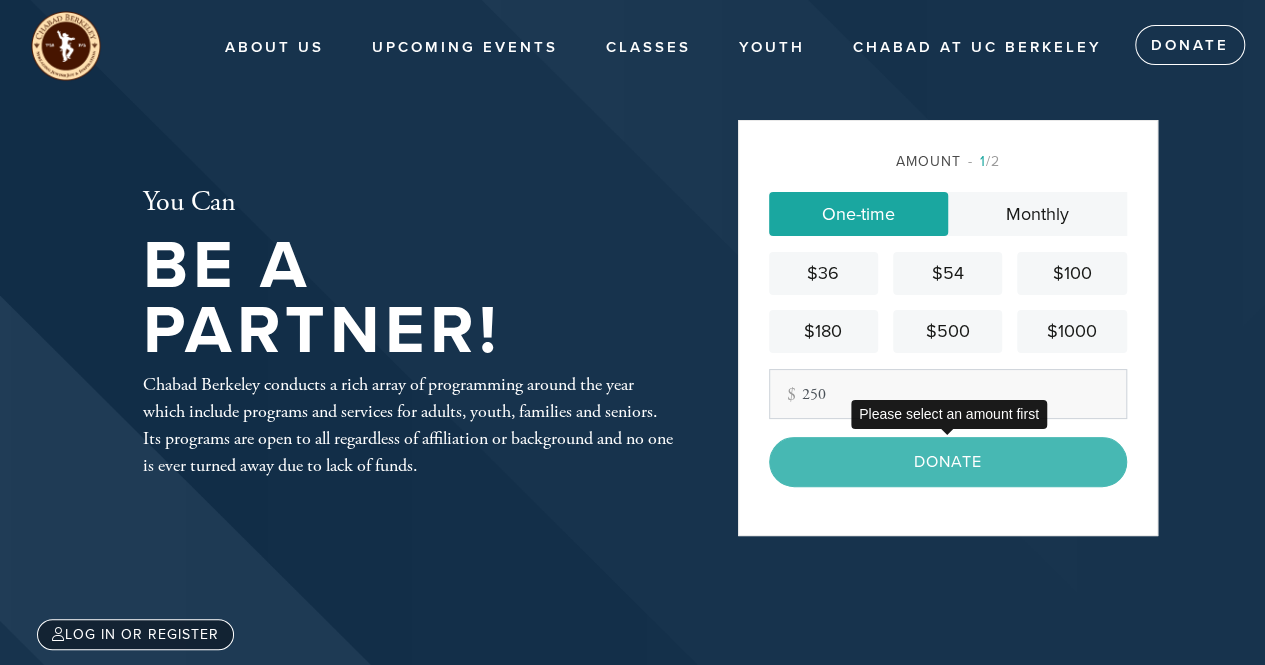 click on "Donate" at bounding box center [948, 462] 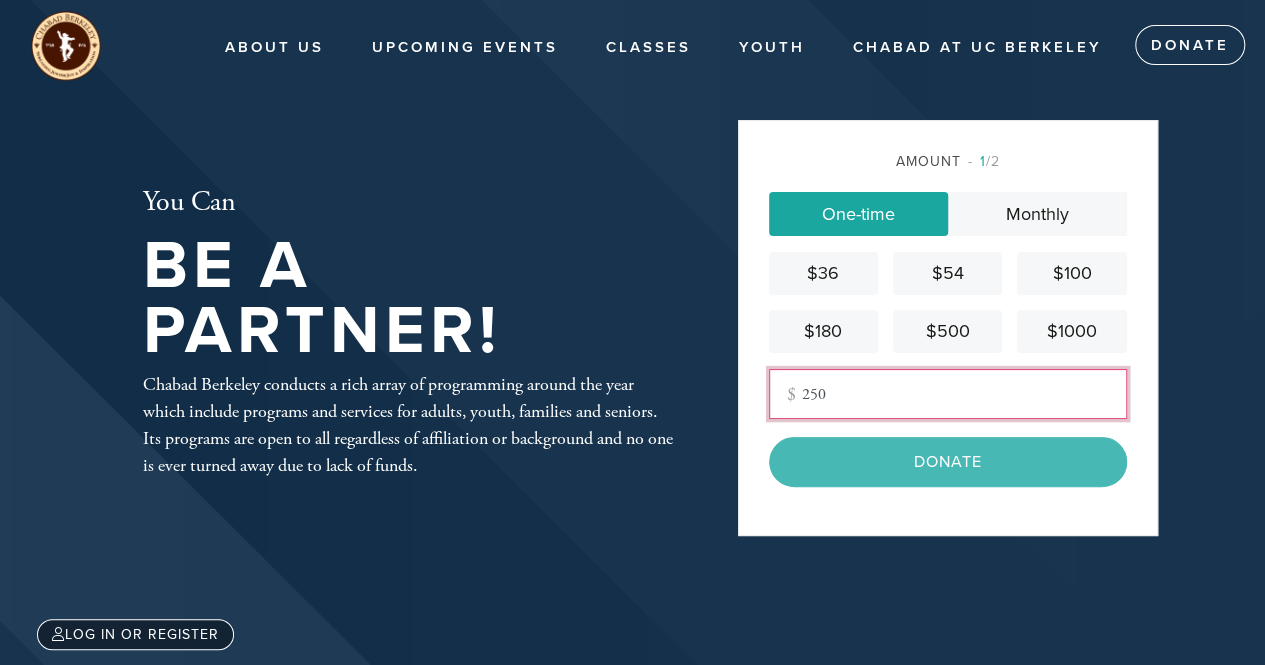 drag, startPoint x: 834, startPoint y: 387, endPoint x: 731, endPoint y: 397, distance: 103.4843 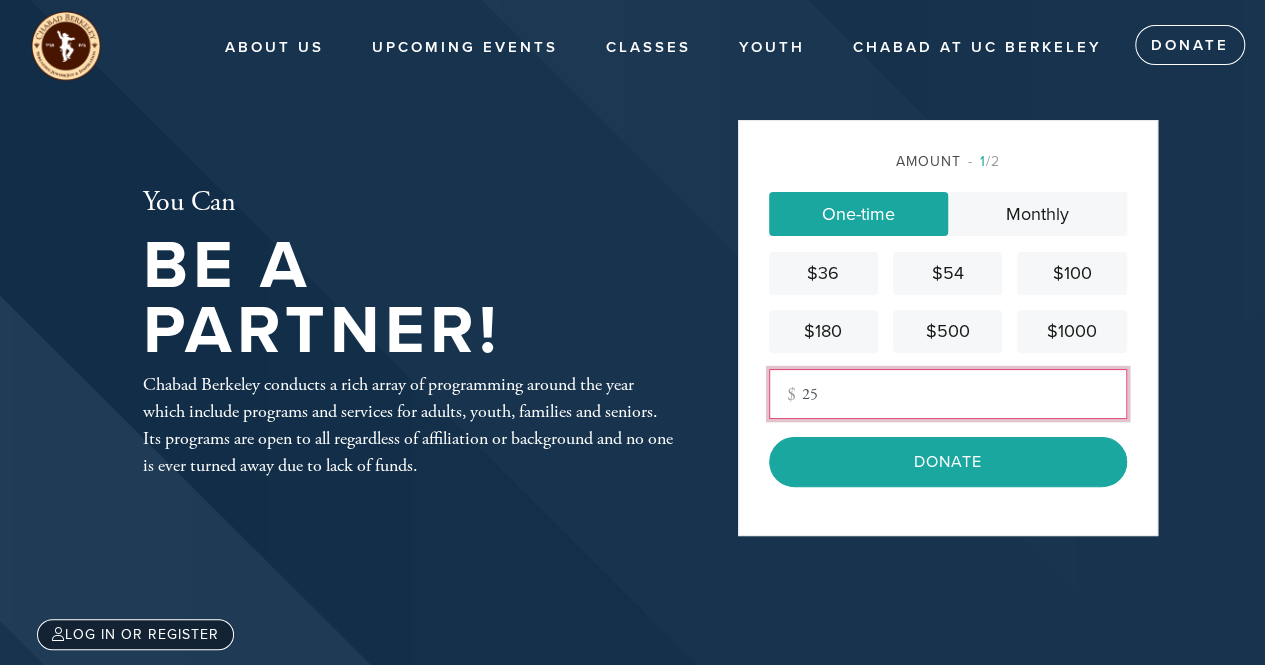 type on "250" 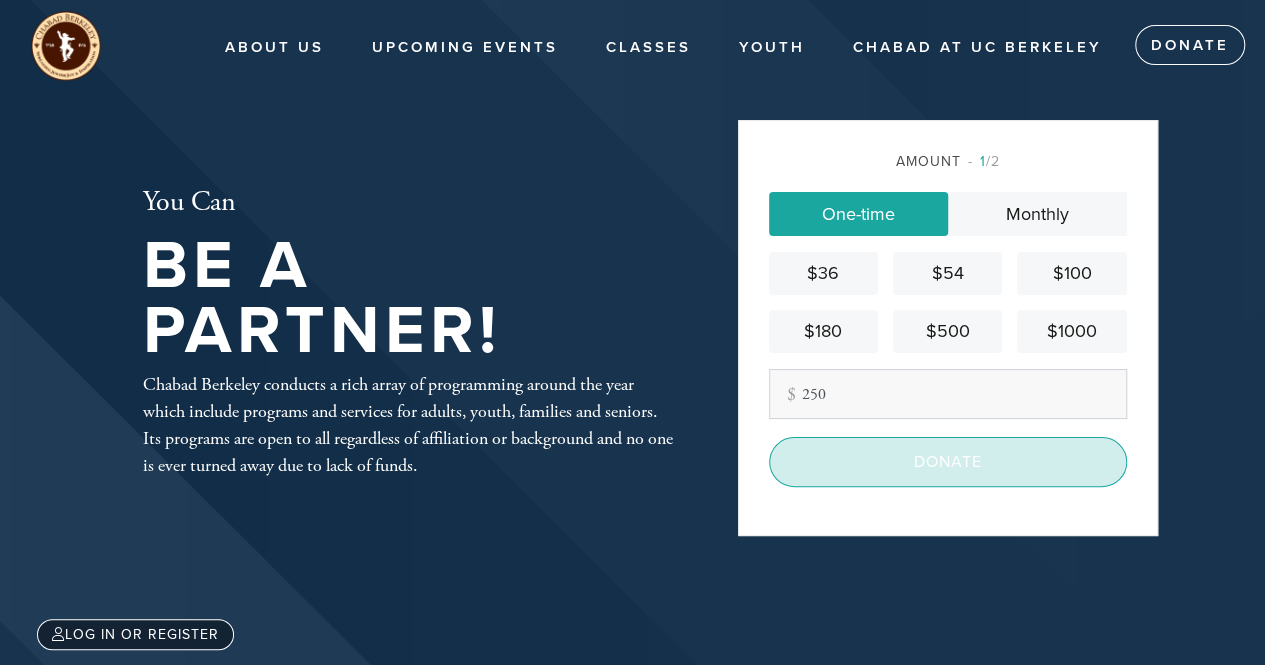 click on "Donate" at bounding box center [948, 462] 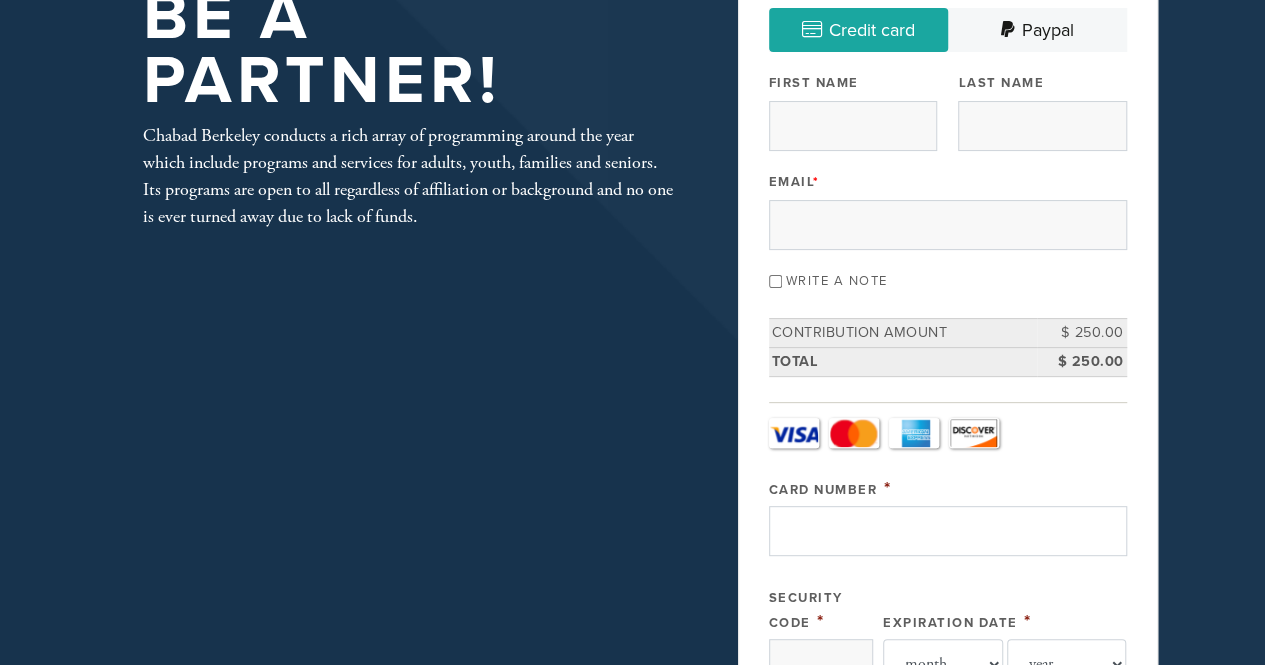 scroll, scrollTop: 0, scrollLeft: 0, axis: both 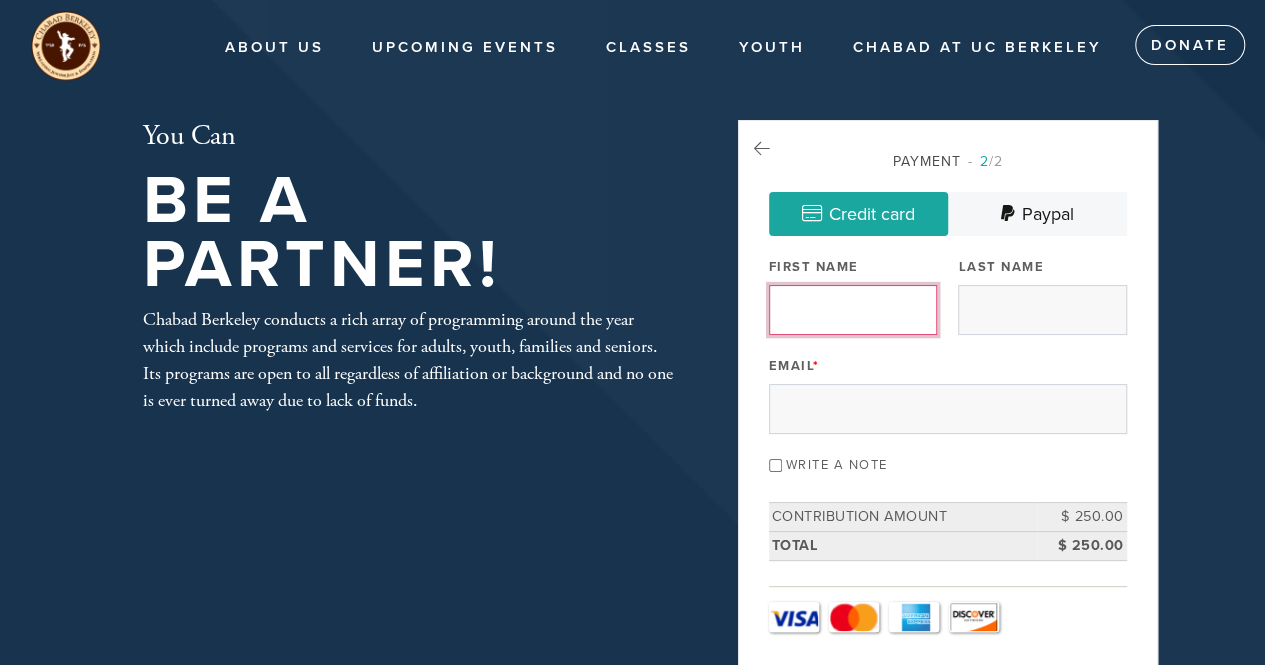 click on "First Name" at bounding box center (853, 310) 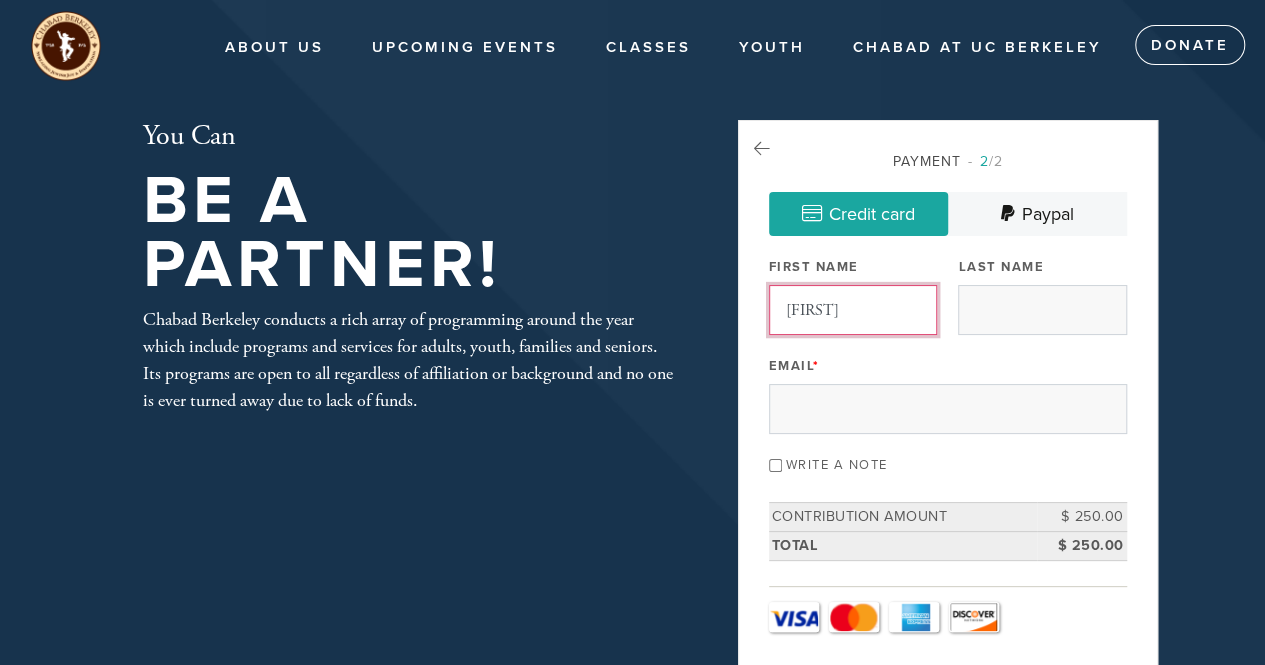type on "[LAST]" 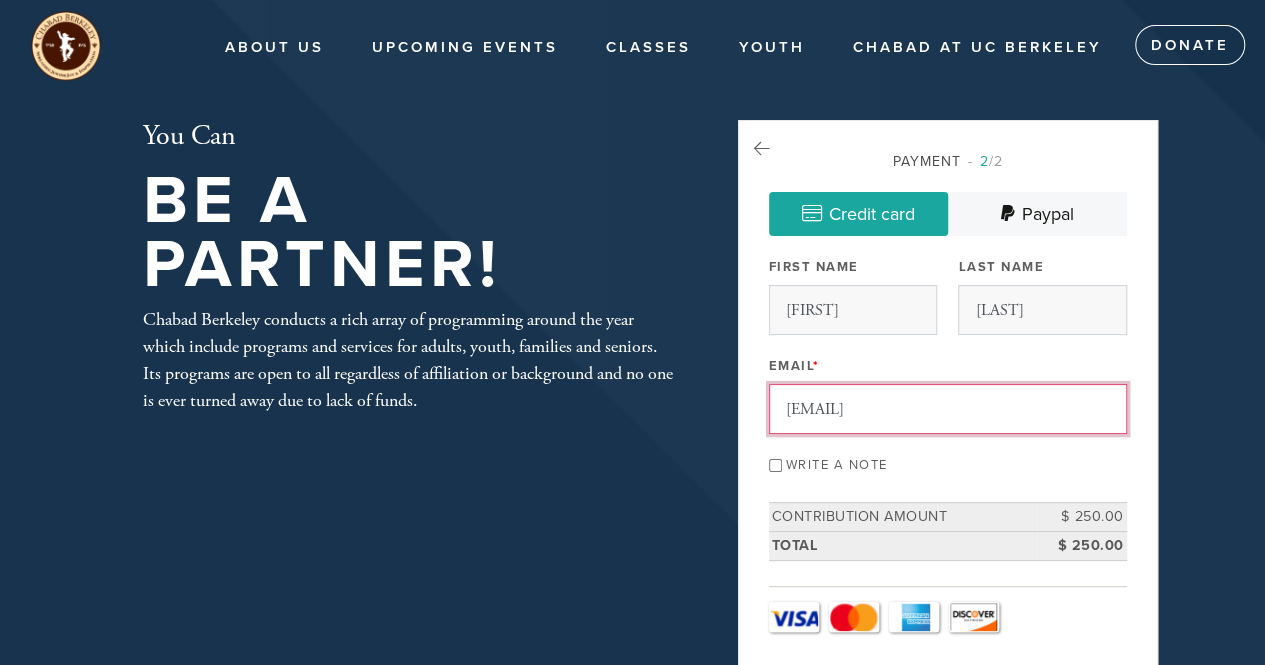 click on "[EMAIL]" at bounding box center (948, 409) 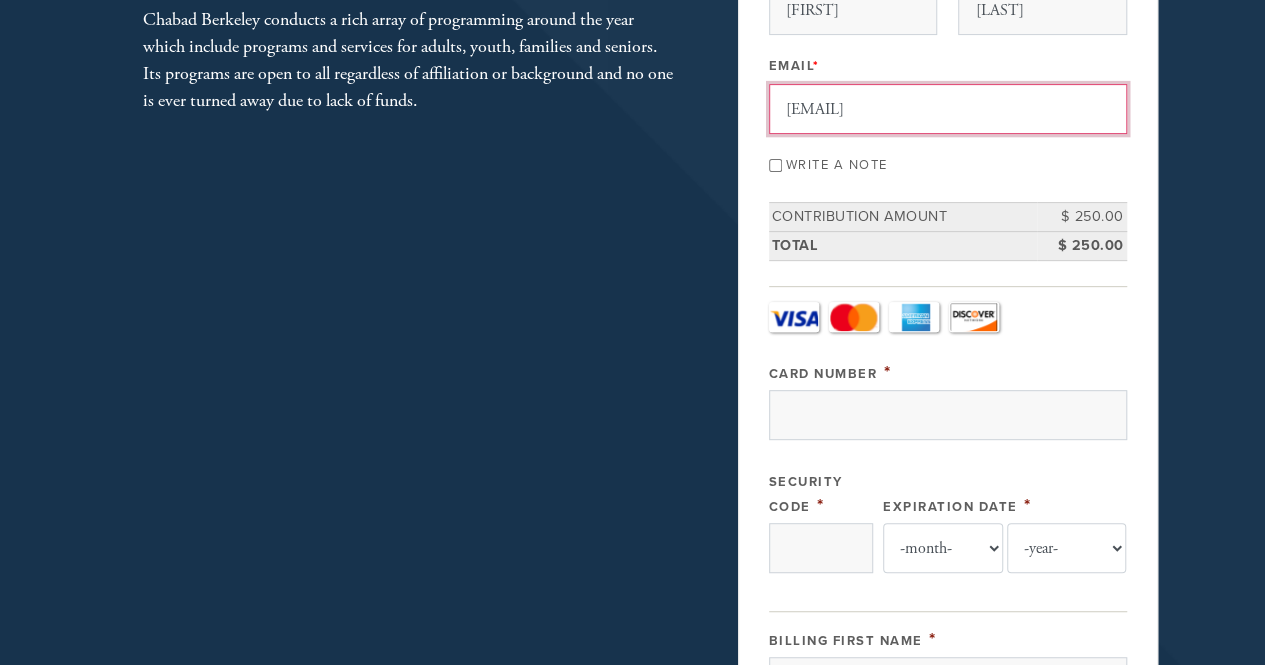 scroll, scrollTop: 200, scrollLeft: 0, axis: vertical 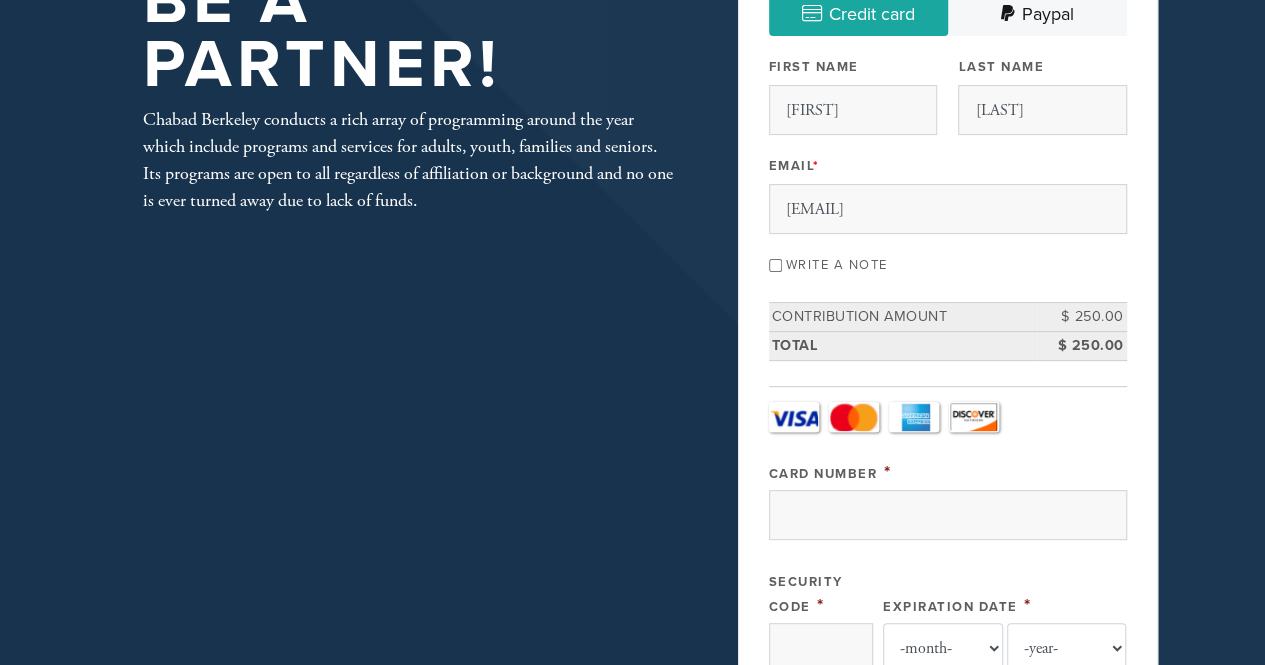 click on "Write a note" at bounding box center (775, 265) 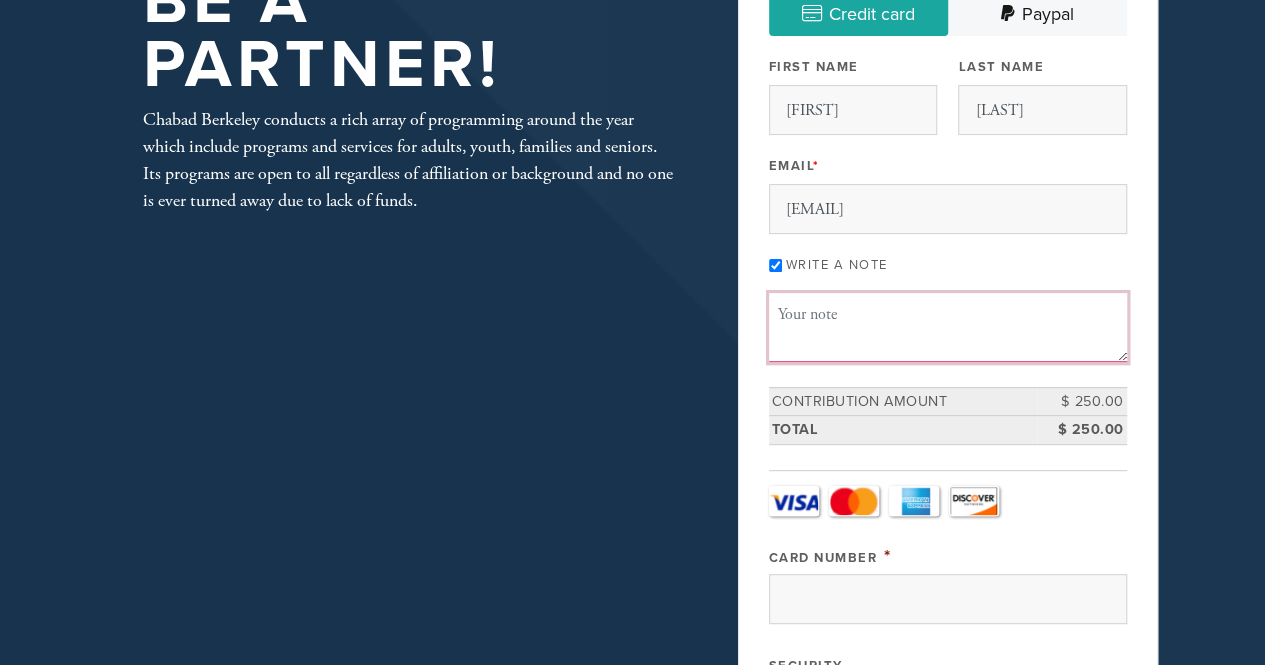 click on "Message or dedication" at bounding box center [948, 327] 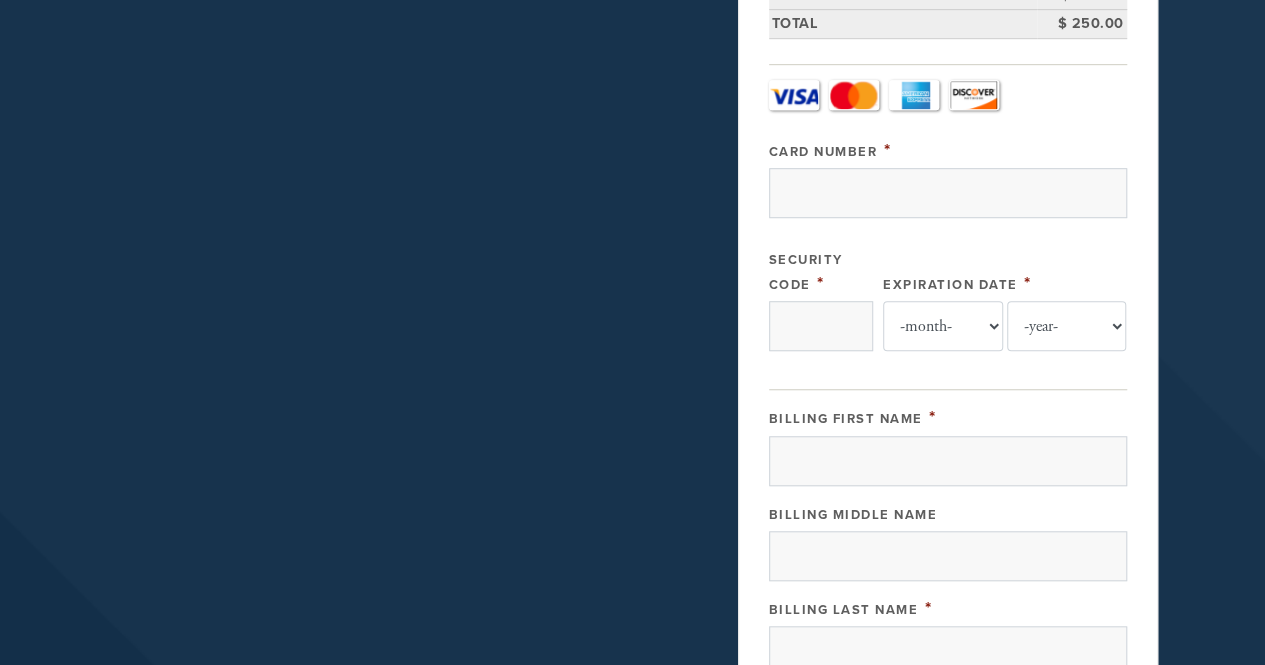 scroll, scrollTop: 700, scrollLeft: 0, axis: vertical 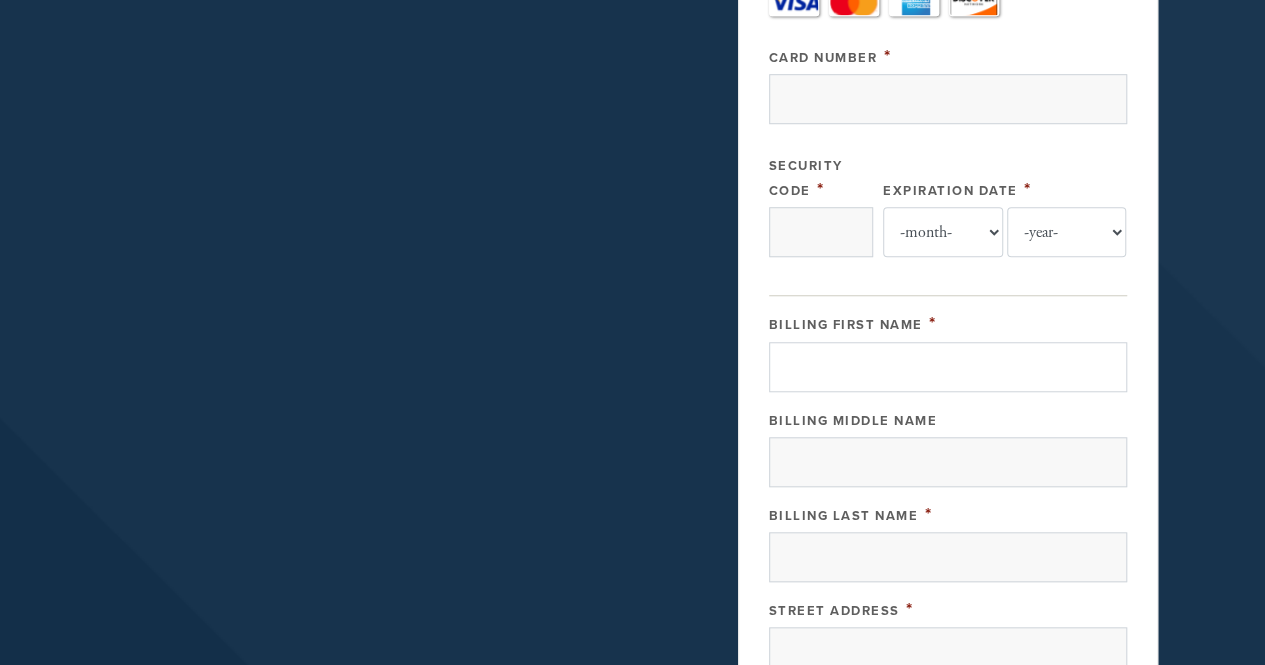 type on "In honor of the birth of [PERSON]!" 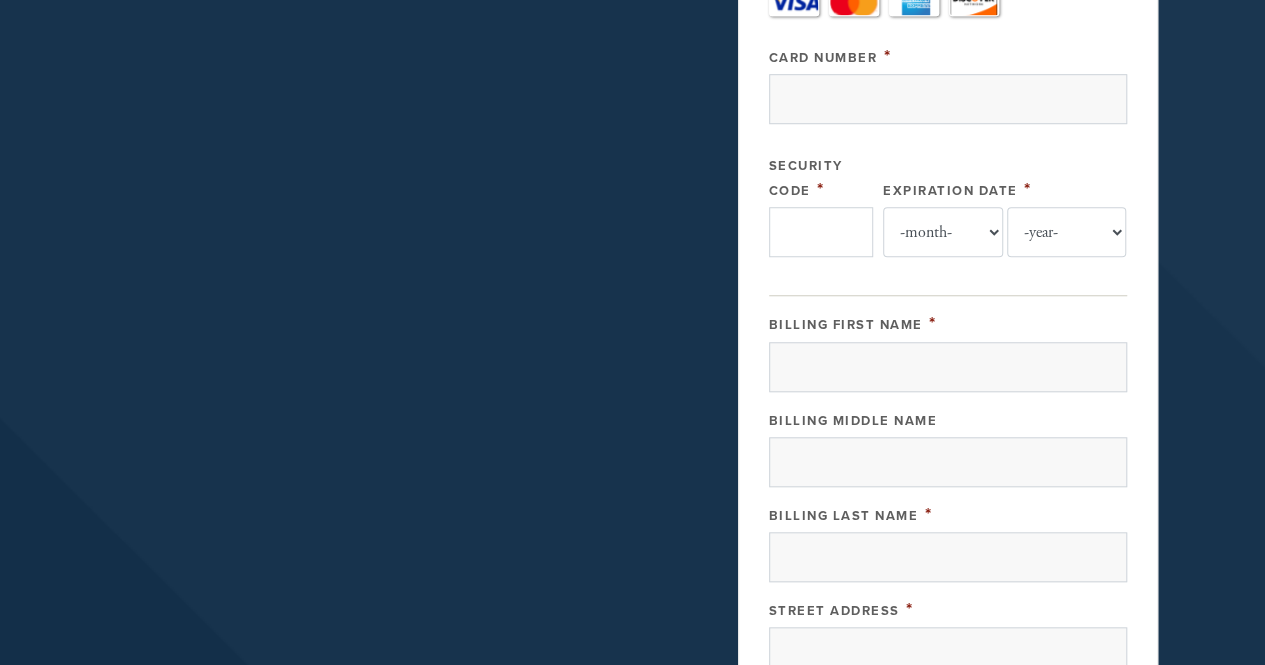 scroll, scrollTop: 600, scrollLeft: 0, axis: vertical 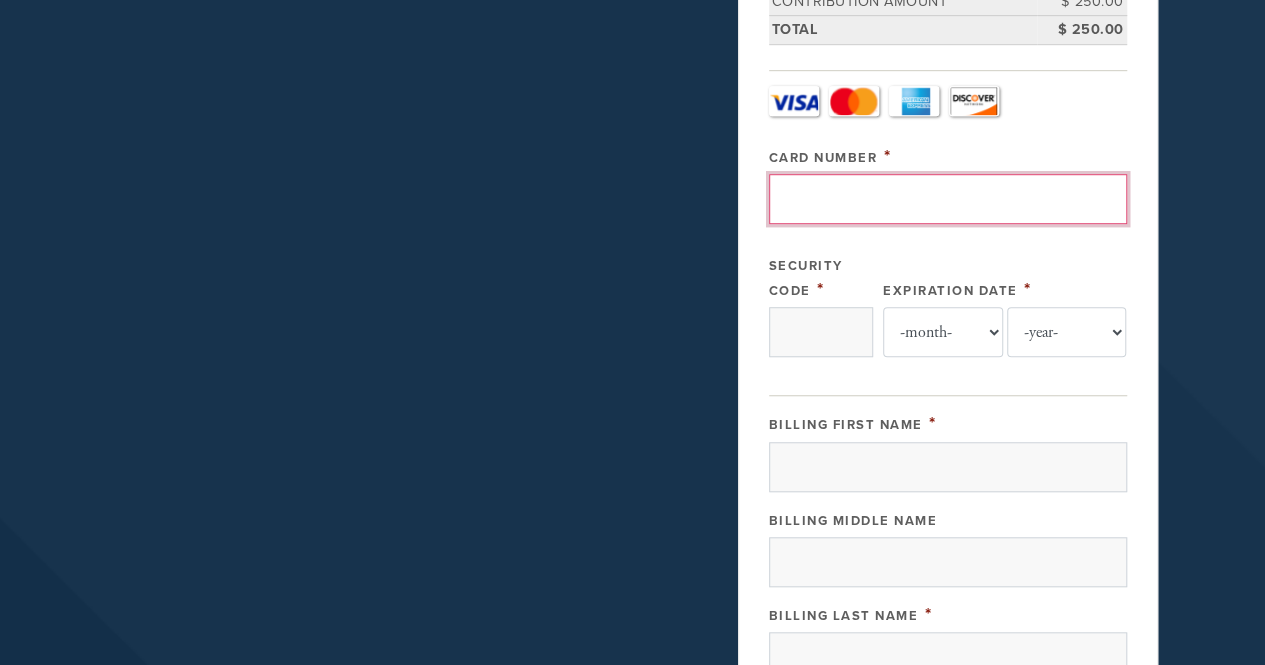 click on "Card Number" at bounding box center (948, 199) 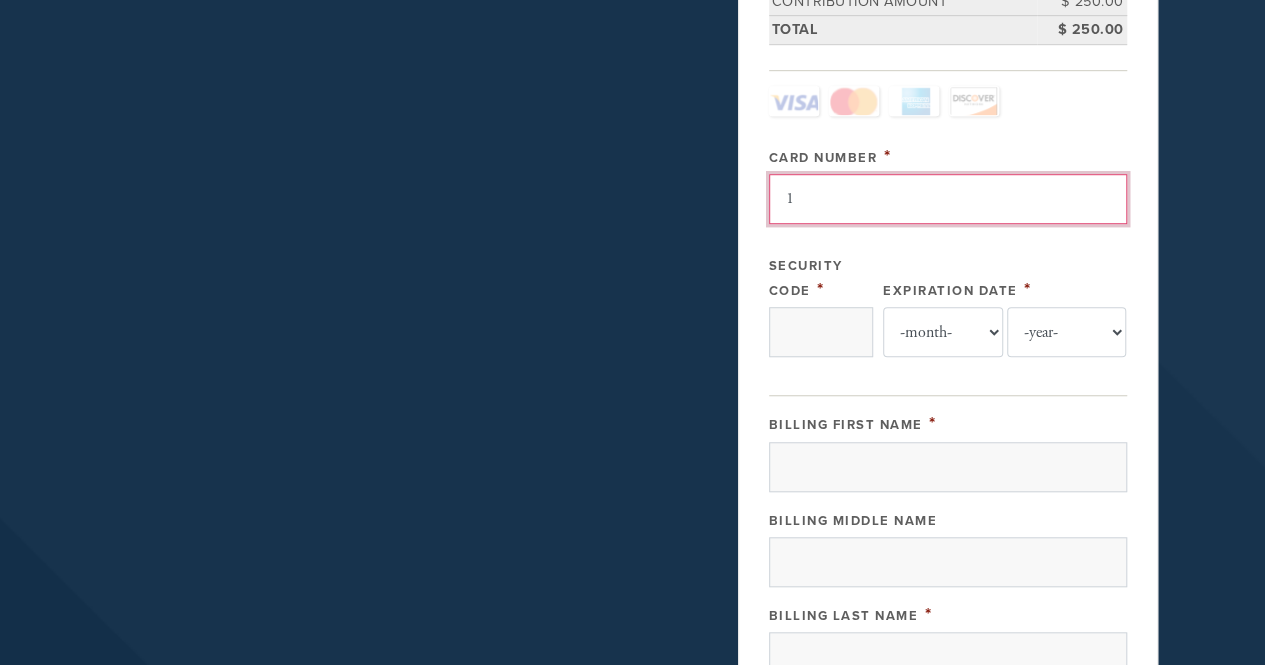 type on "[CREDIT_CARD]" 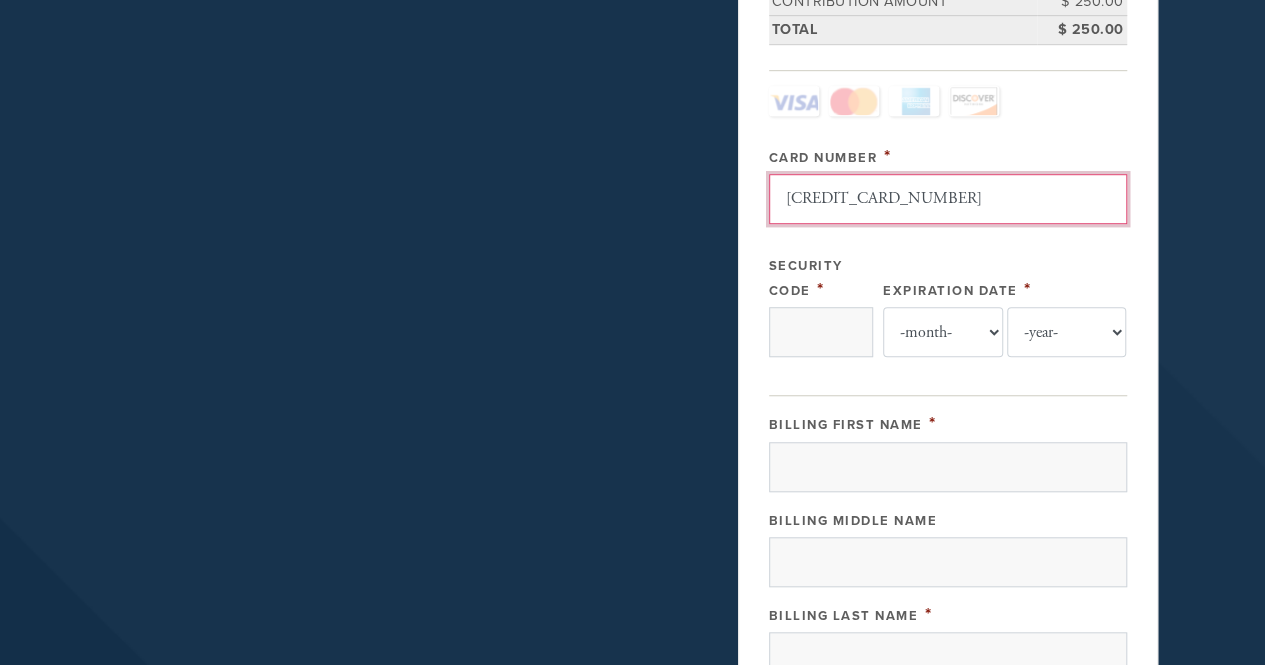 type on "075" 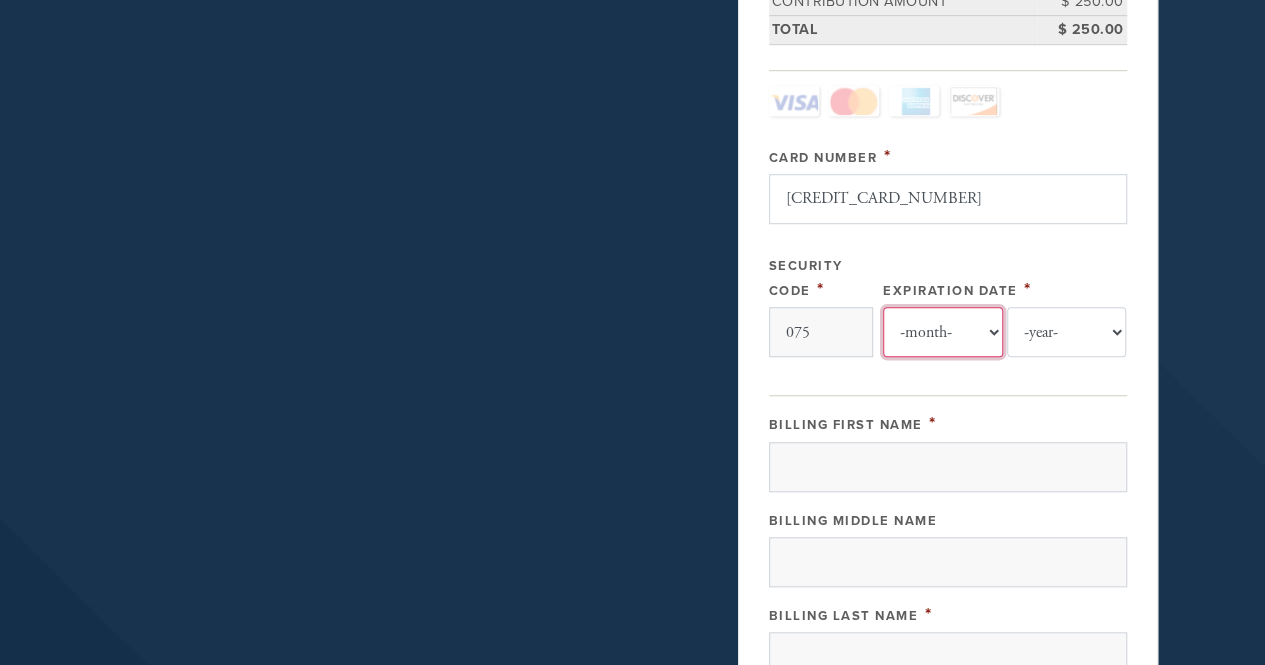 select on "8" 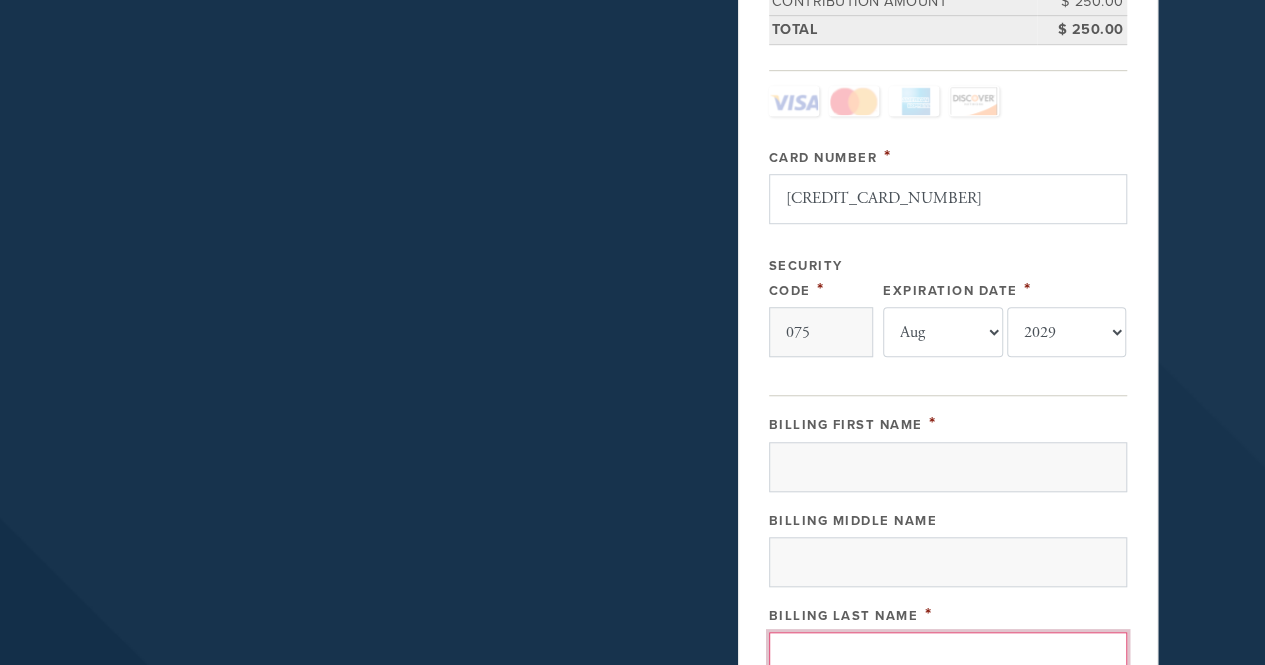 type on "[LAST]" 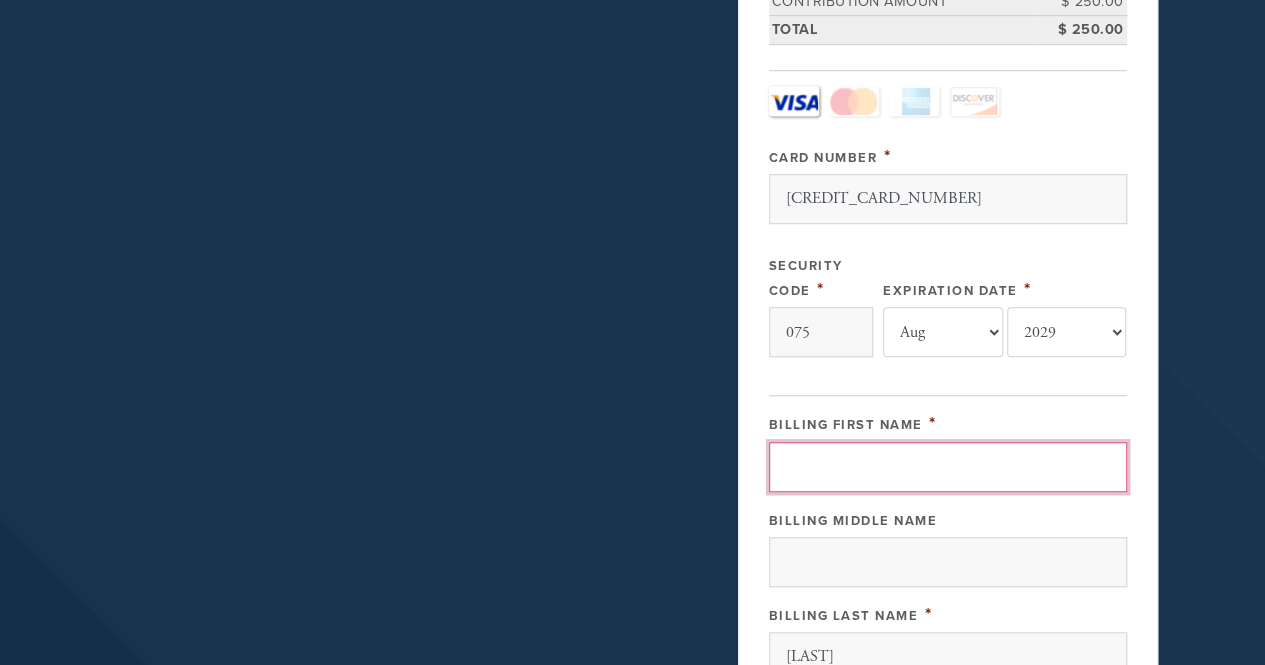 click on "Billing First Name" at bounding box center [948, 467] 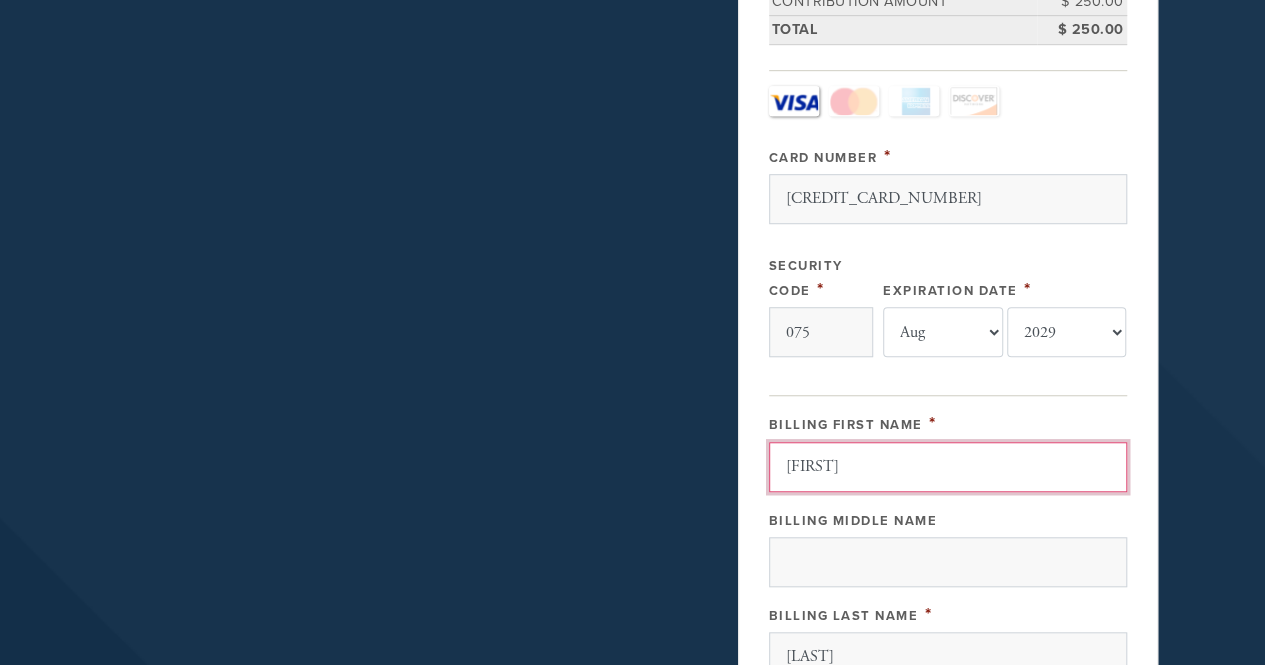 type on "[NUMBER] [STREET]" 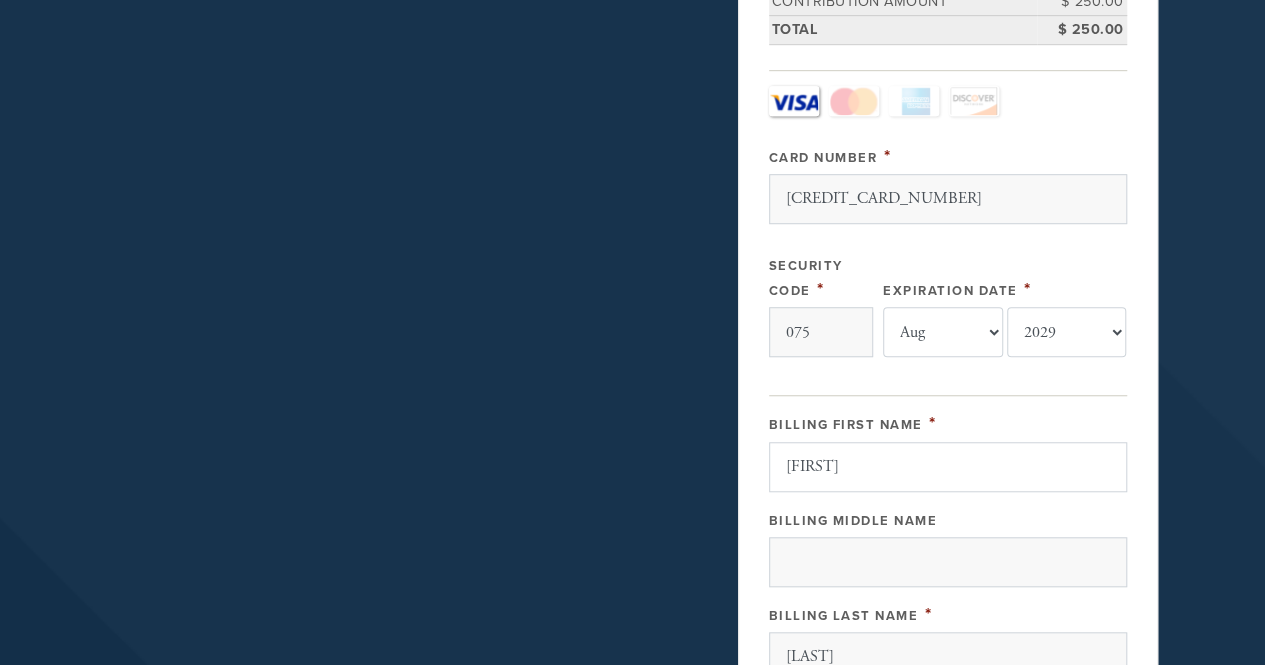 type on "[CITY]" 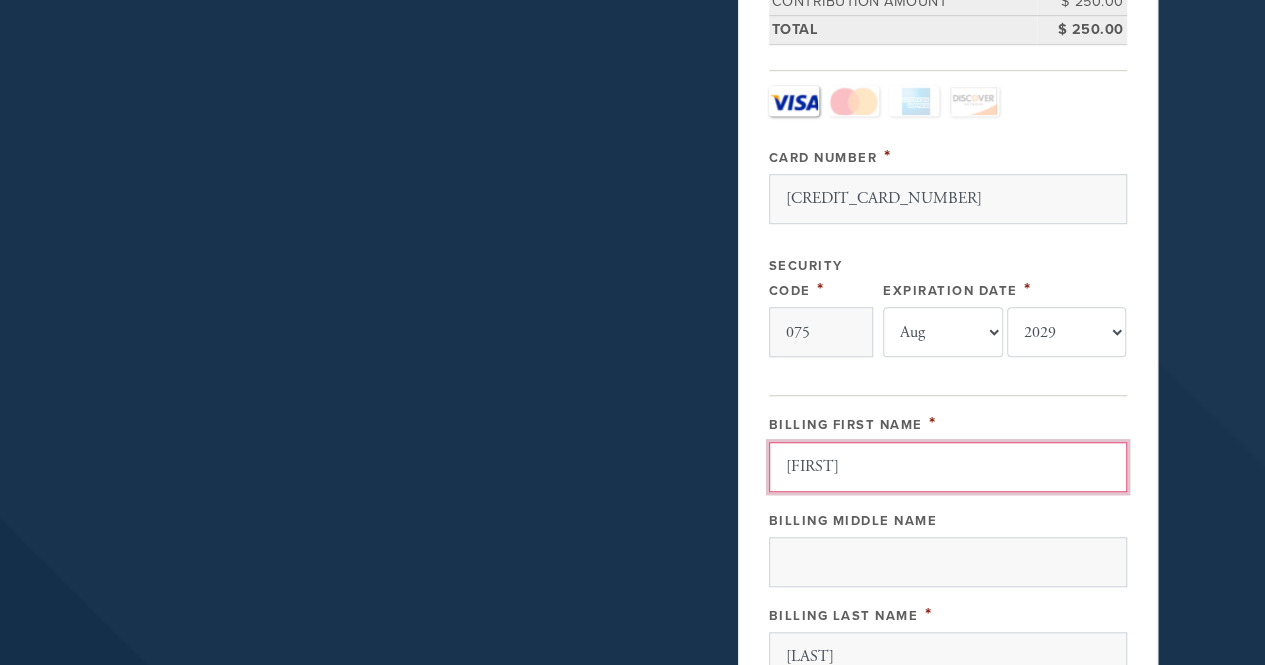 type 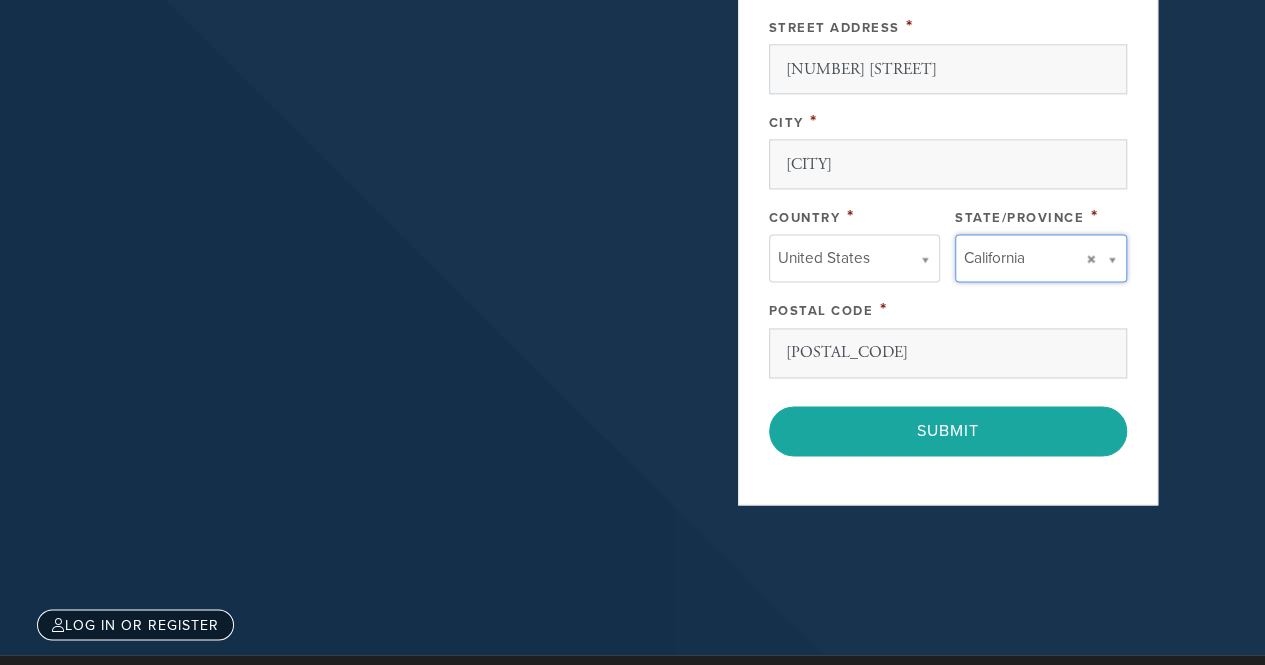 scroll, scrollTop: 1354, scrollLeft: 0, axis: vertical 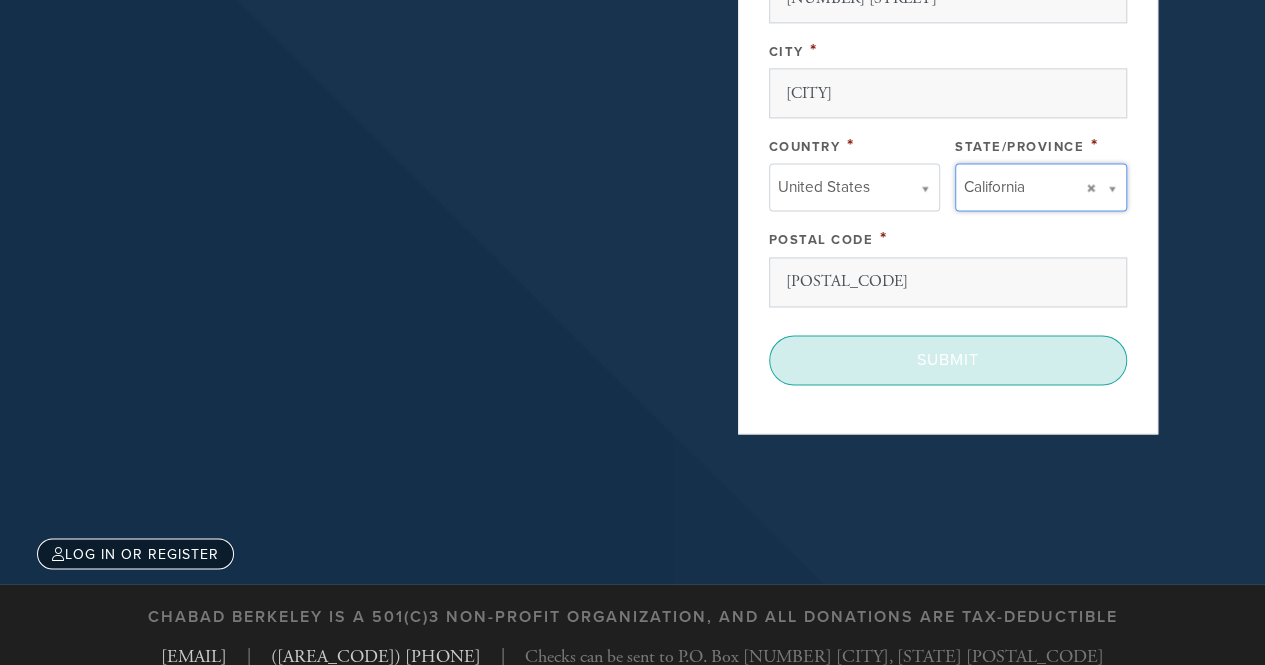 click on "Submit" at bounding box center (948, 360) 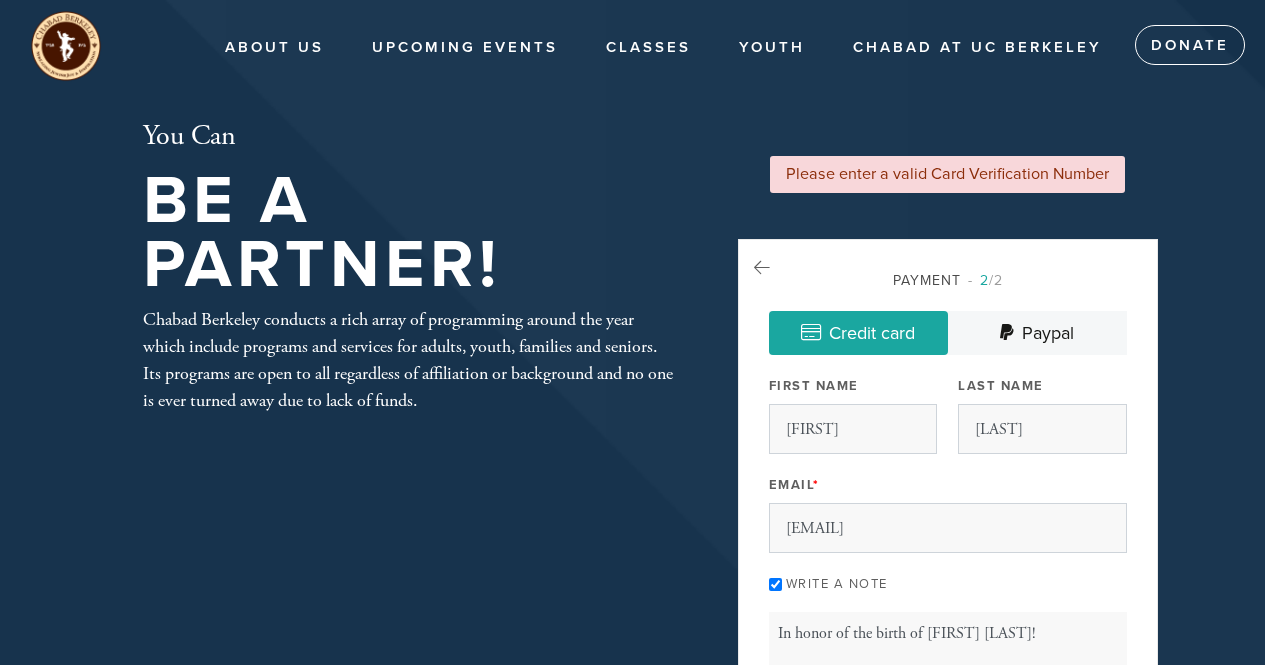 select on "8" 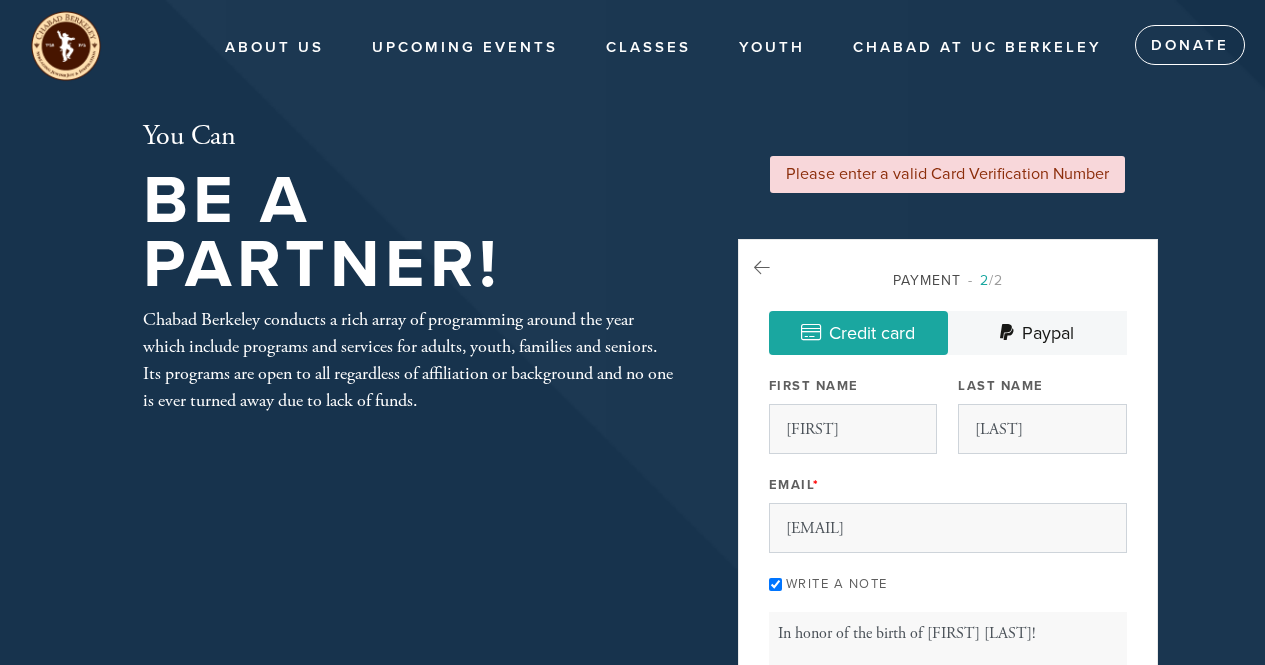 select on "2029" 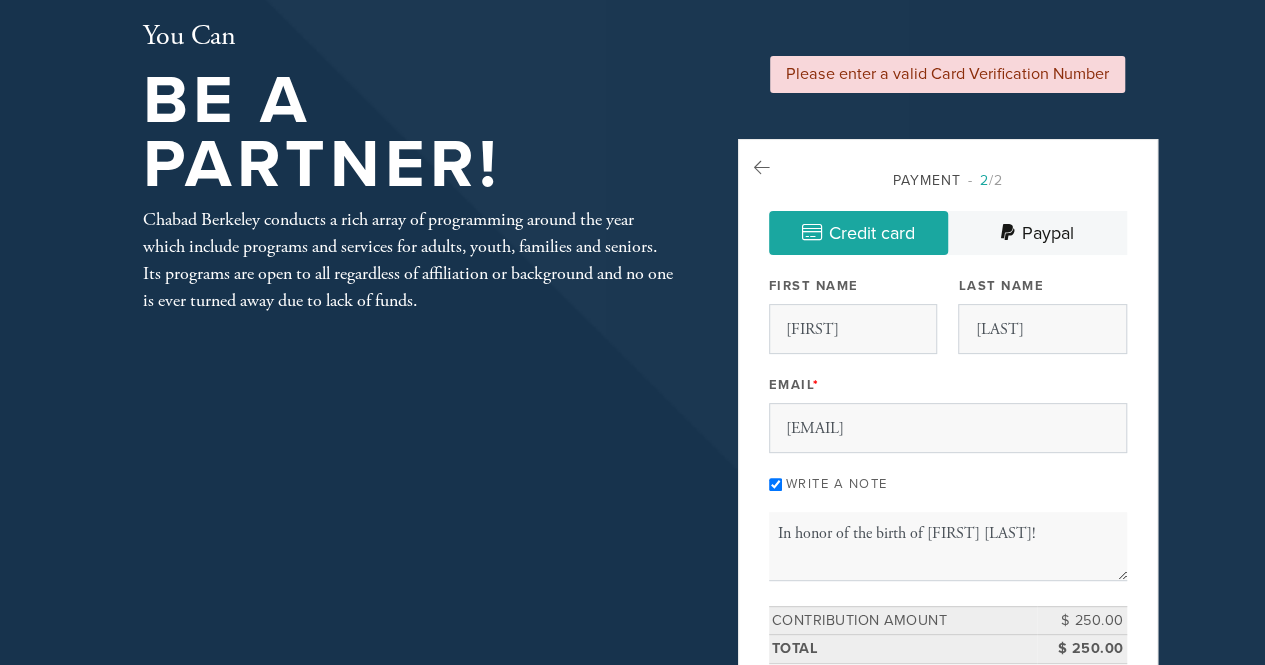 select on "8" 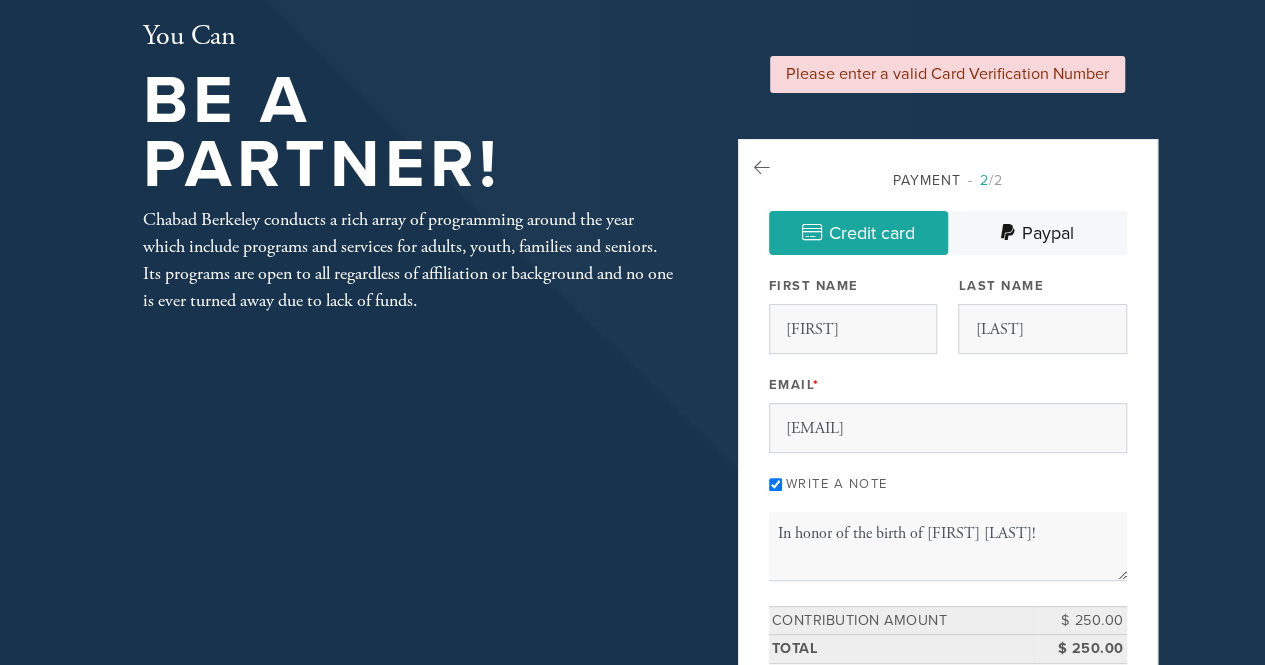 select on "2029" 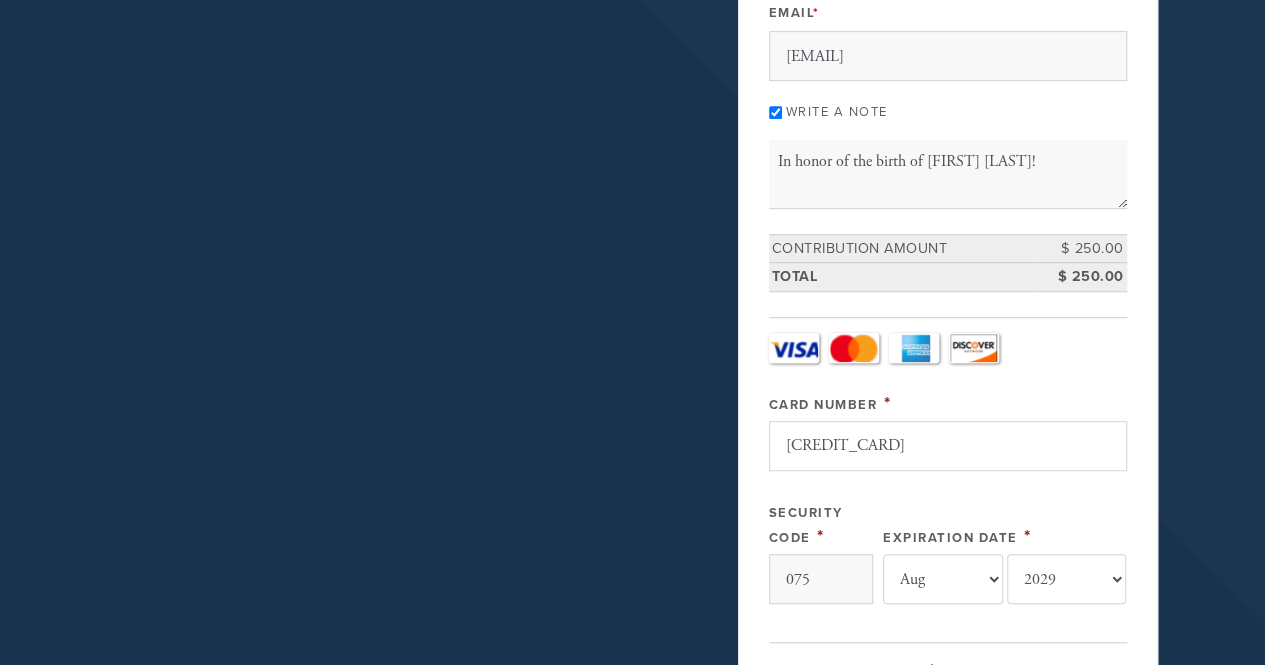 scroll, scrollTop: 600, scrollLeft: 0, axis: vertical 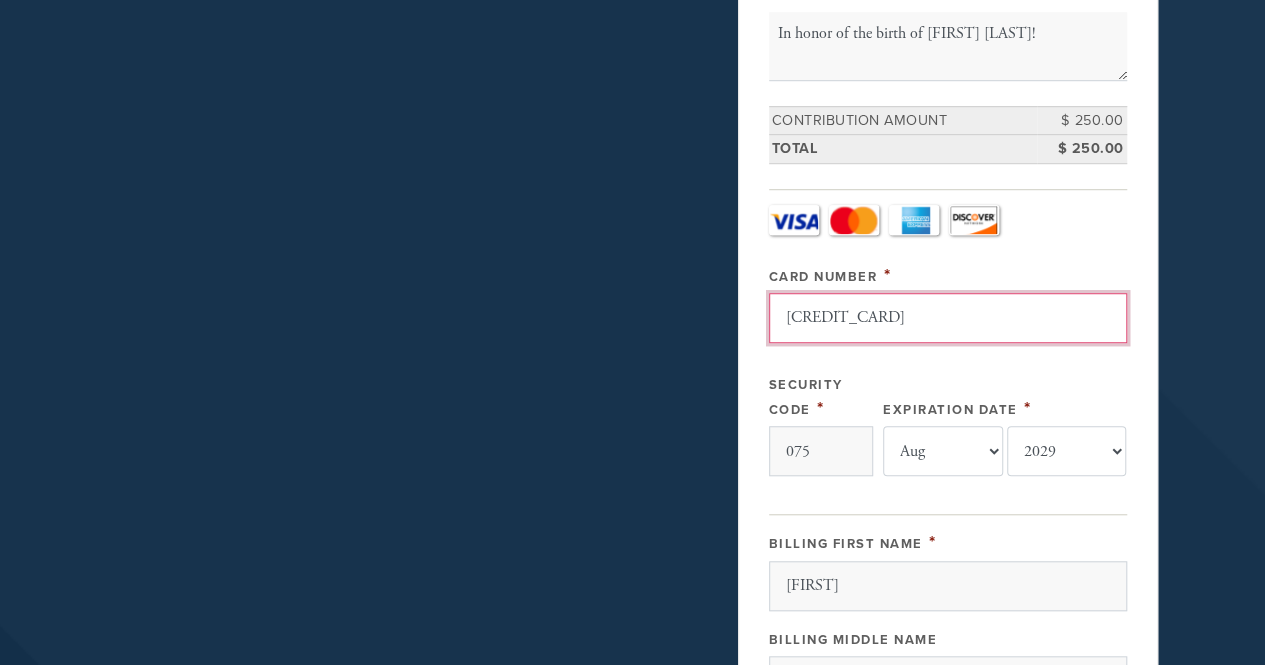 click on "[CREDIT_CARD_NUMBER]" at bounding box center [948, 318] 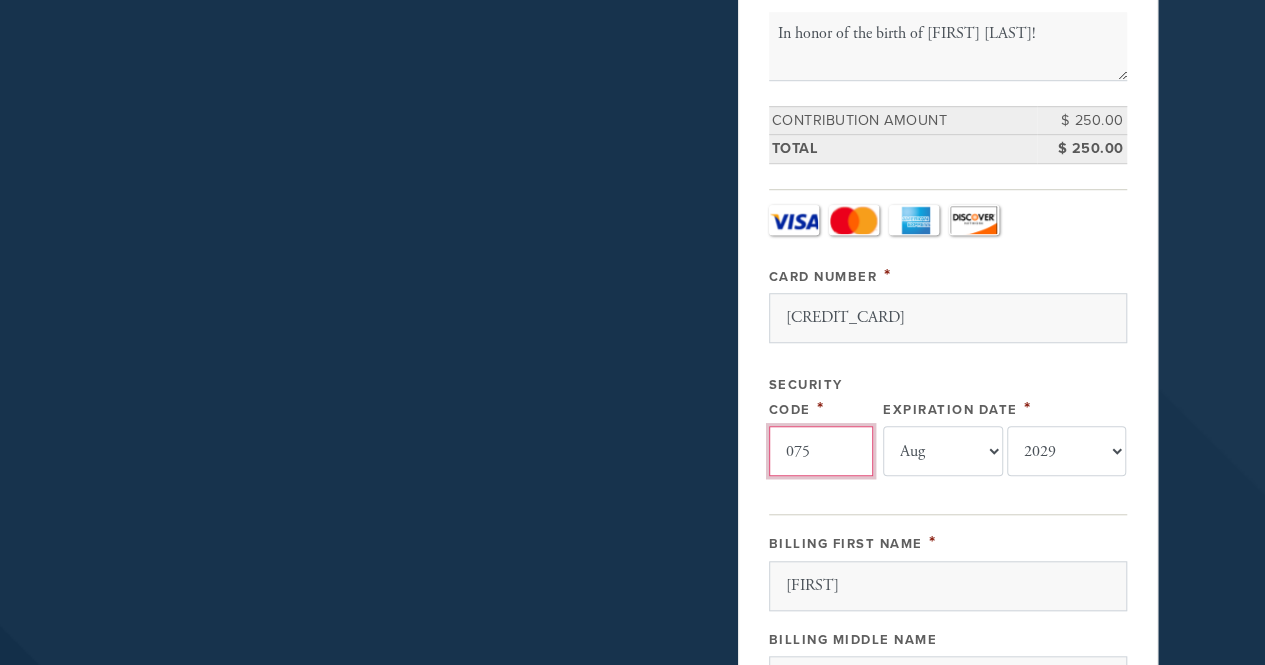 click on "075" at bounding box center [821, 451] 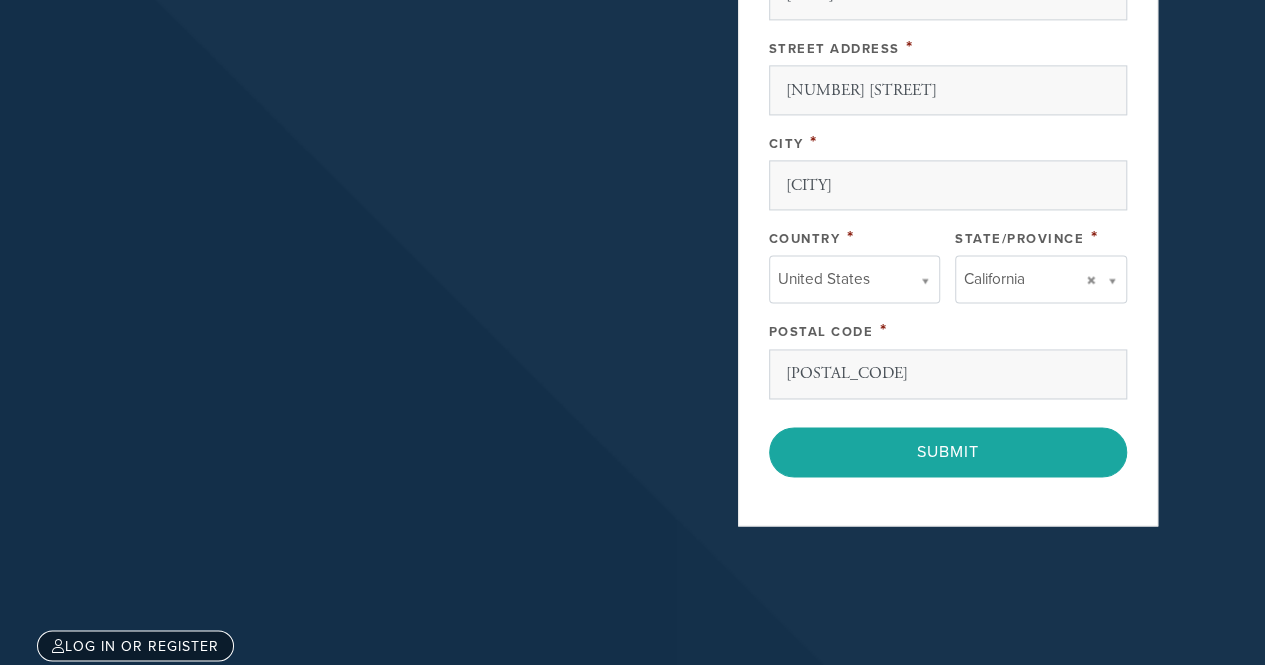 scroll, scrollTop: 1400, scrollLeft: 0, axis: vertical 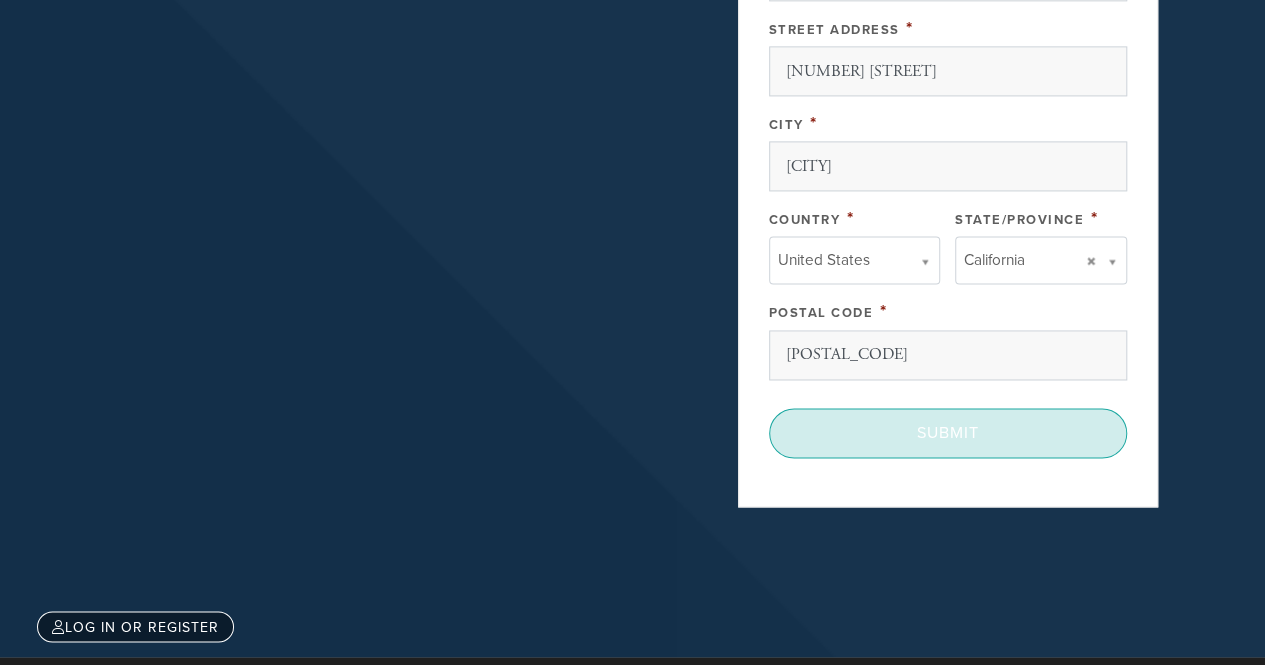 click on "Submit" at bounding box center [948, 433] 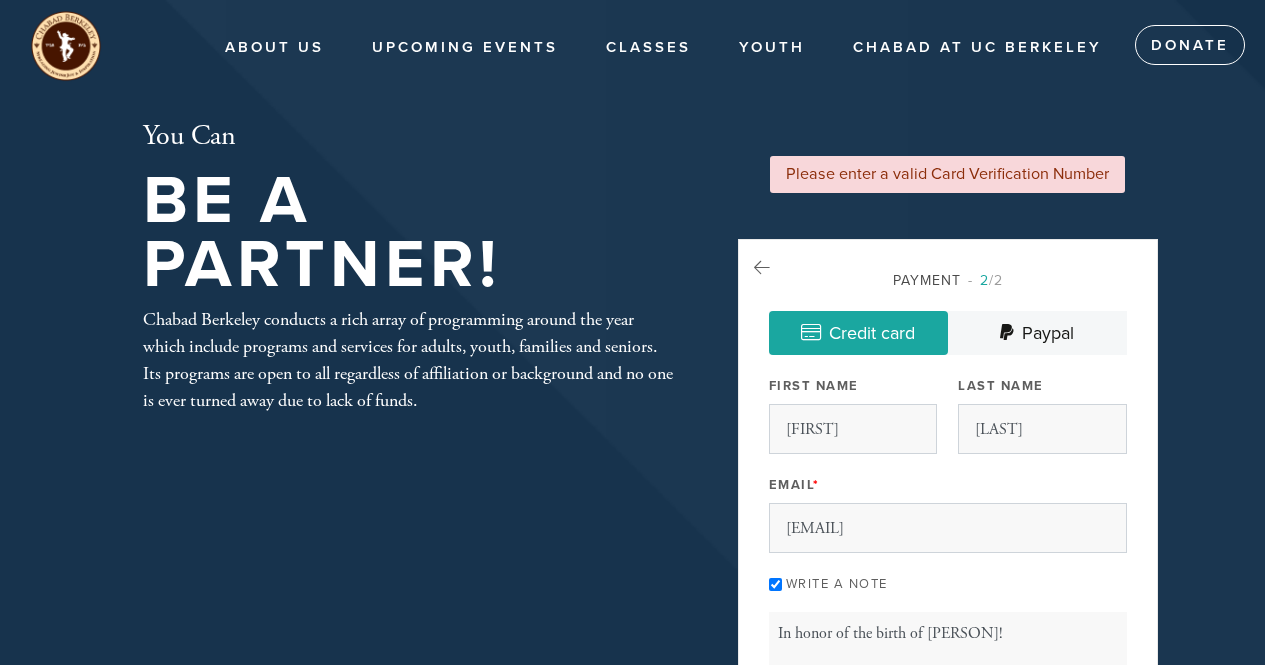 select on "8" 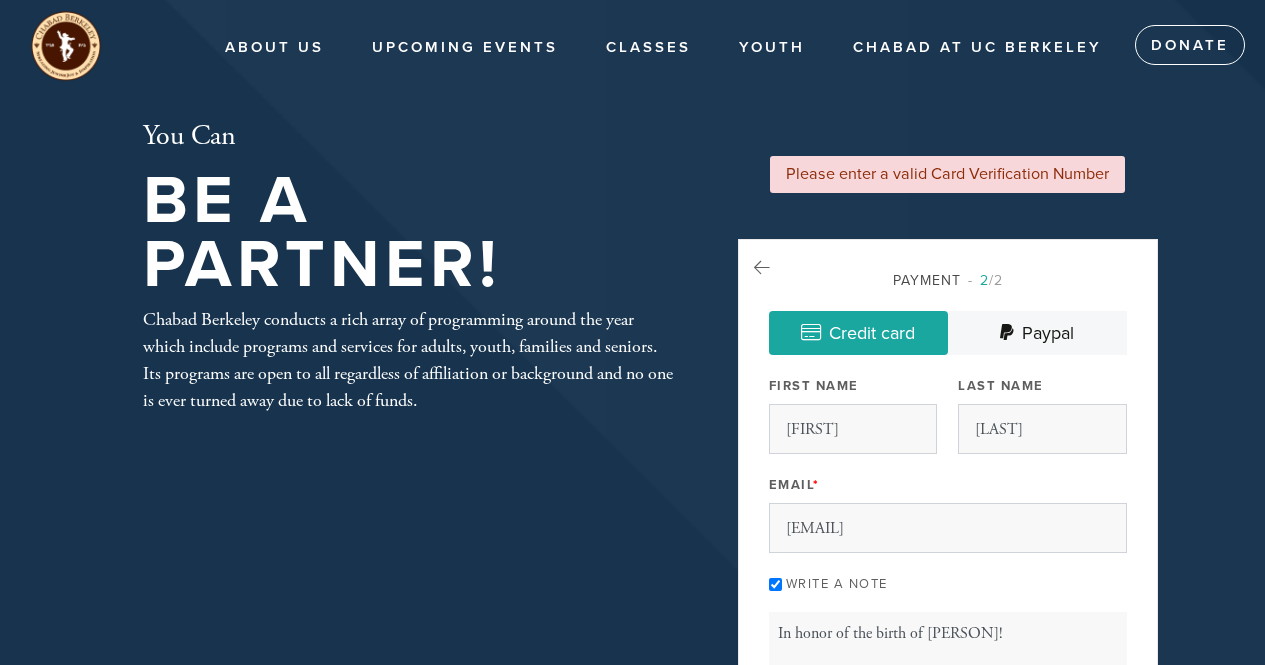 select on "2029" 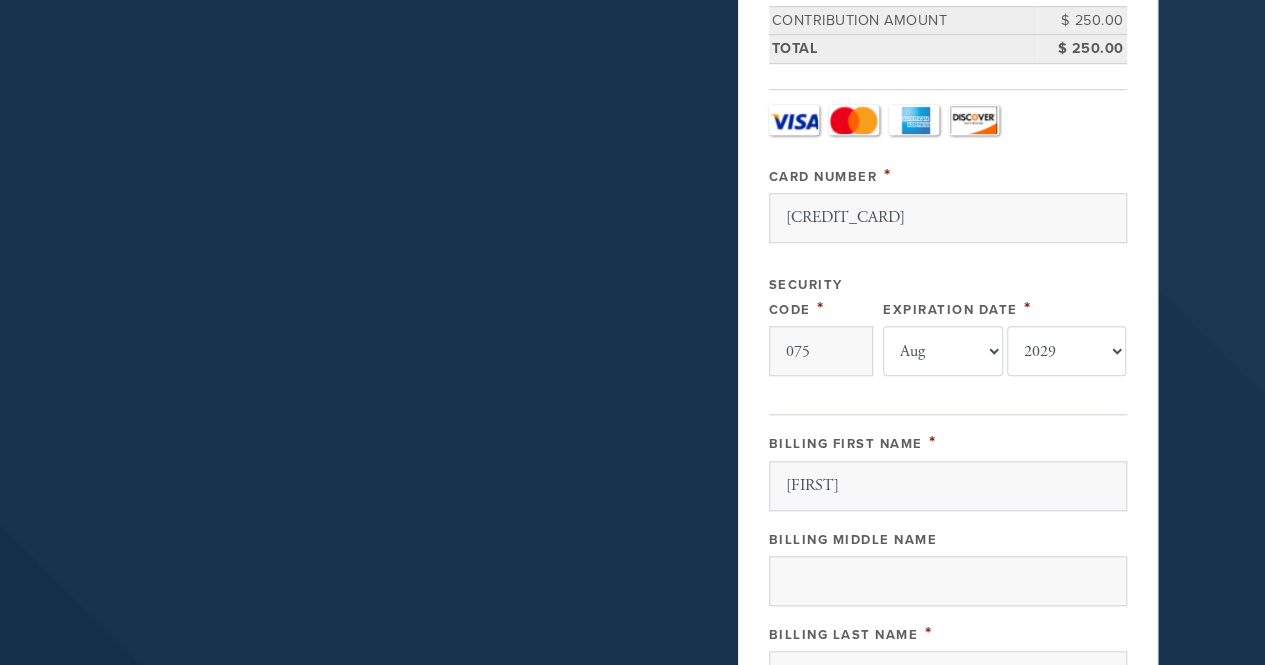 type on "[CREDIT_CARD]" 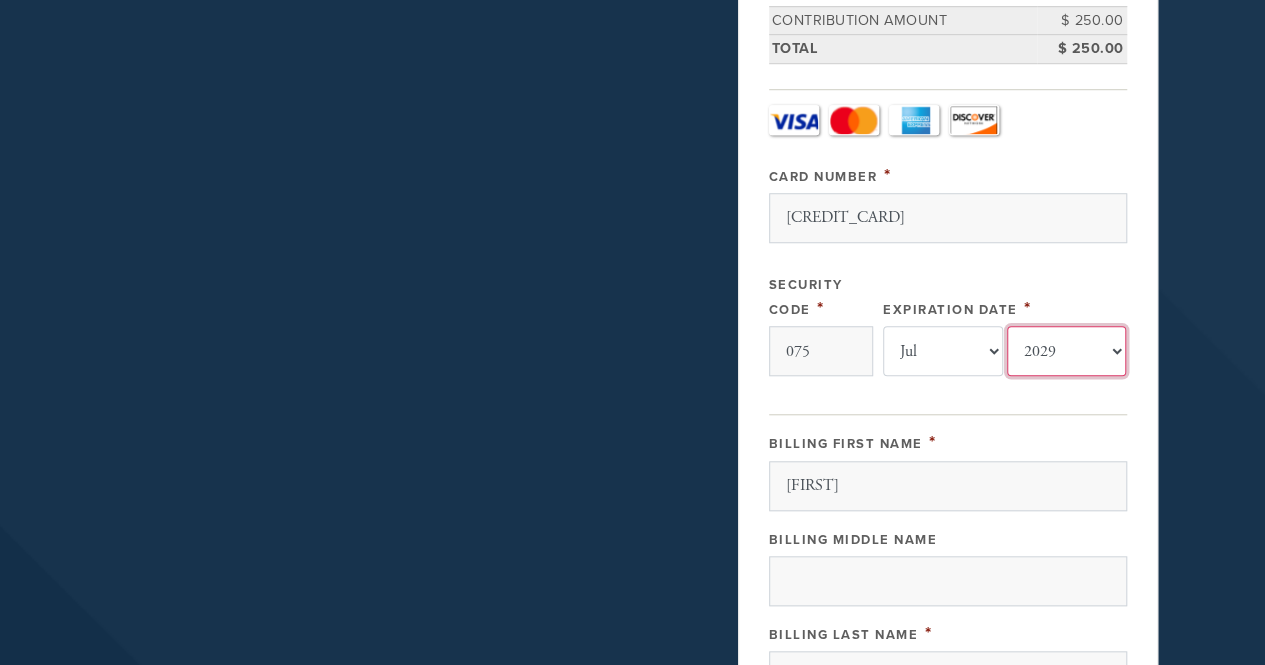 select on "2028" 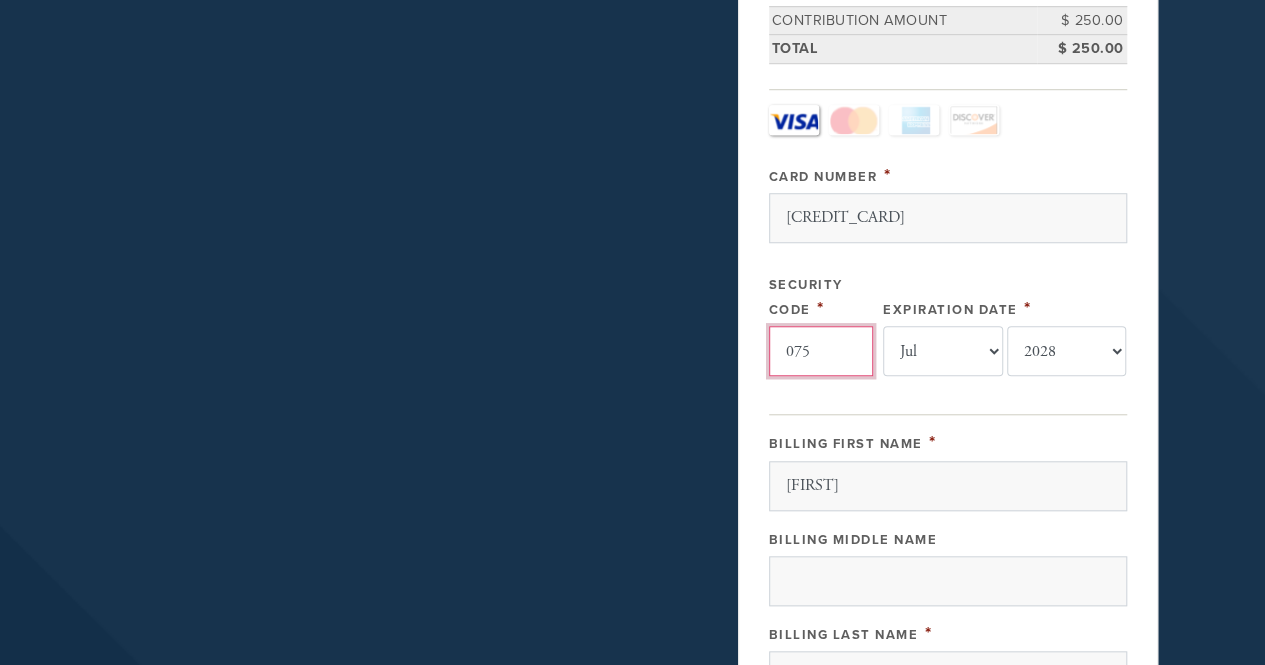 click on "075" at bounding box center [821, 351] 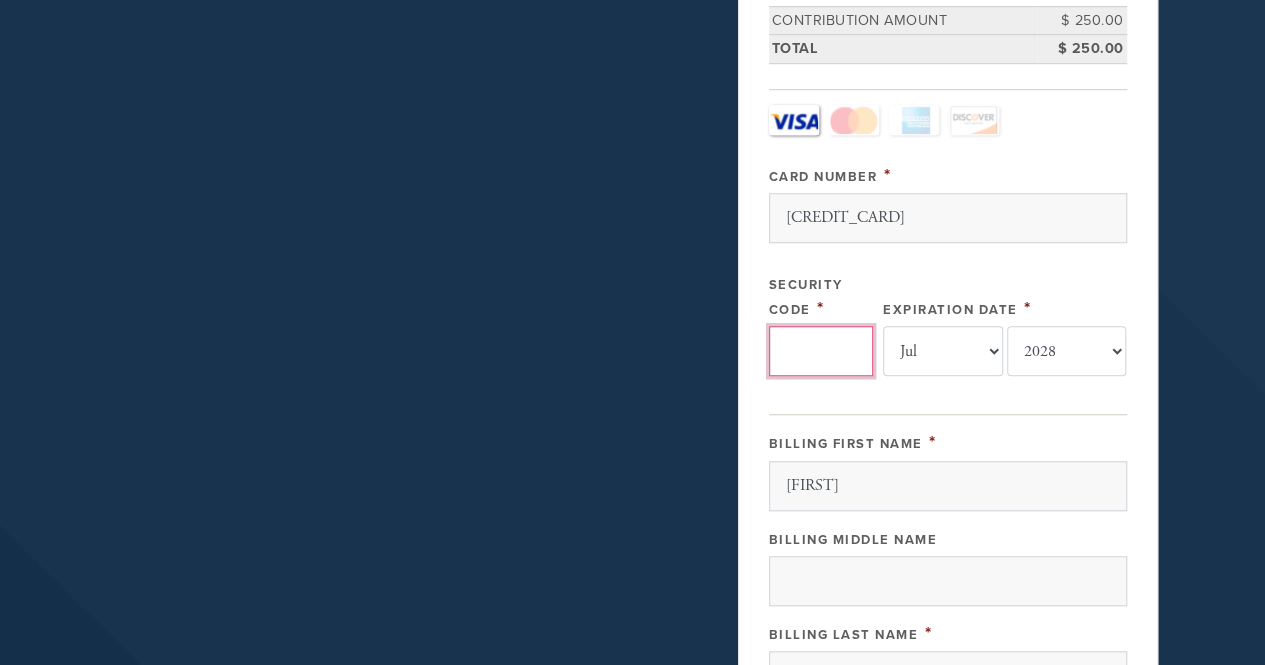 type 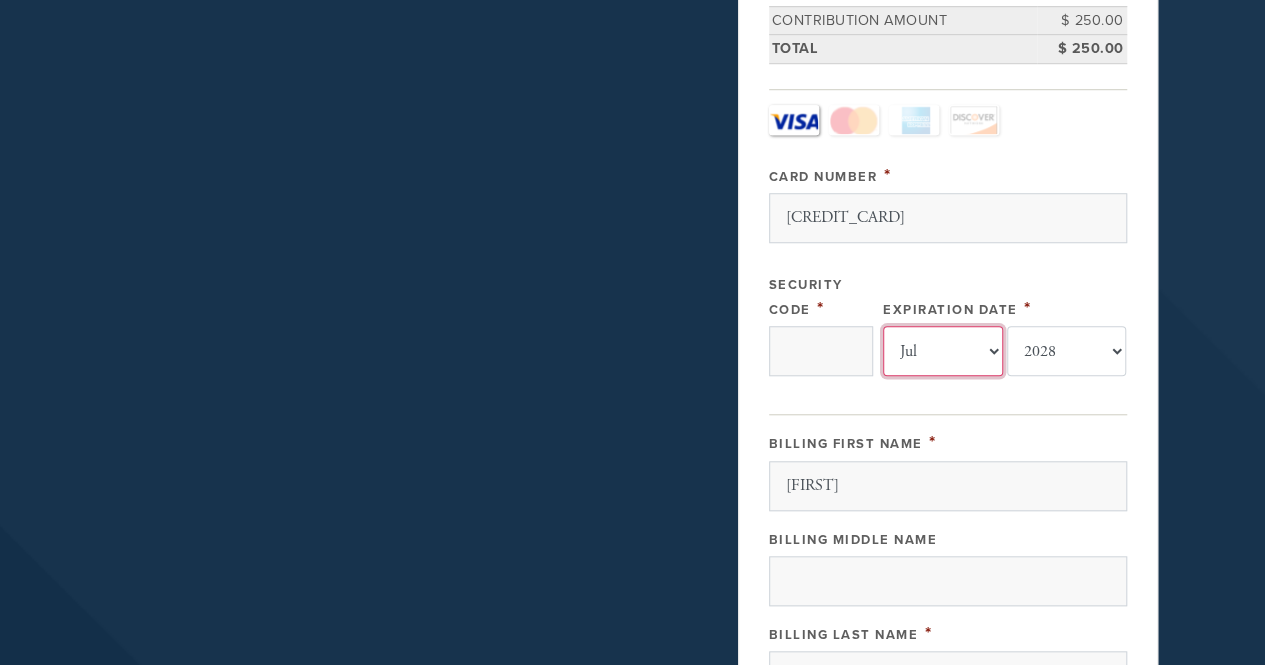 click on "-month-
Jan
Feb
Mar
Apr
May
Jun
Jul
Aug
Sep
Oct
Nov
Dec" at bounding box center (943, 351) 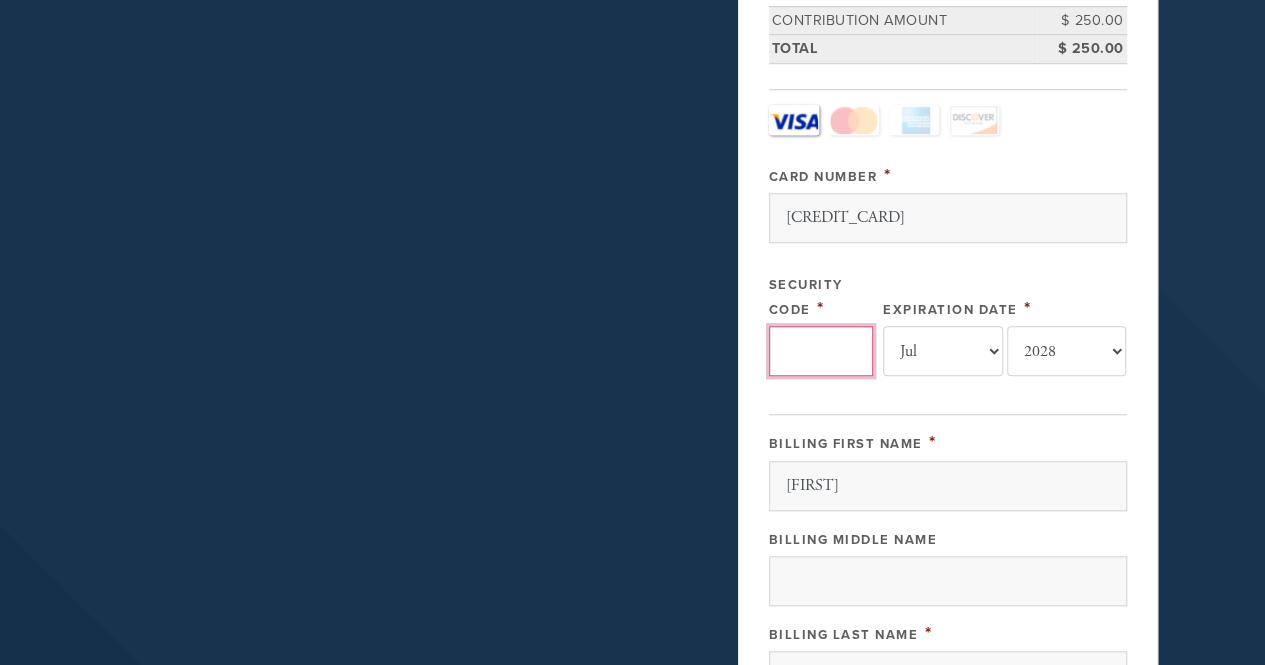 click on "Security Code" at bounding box center (821, 351) 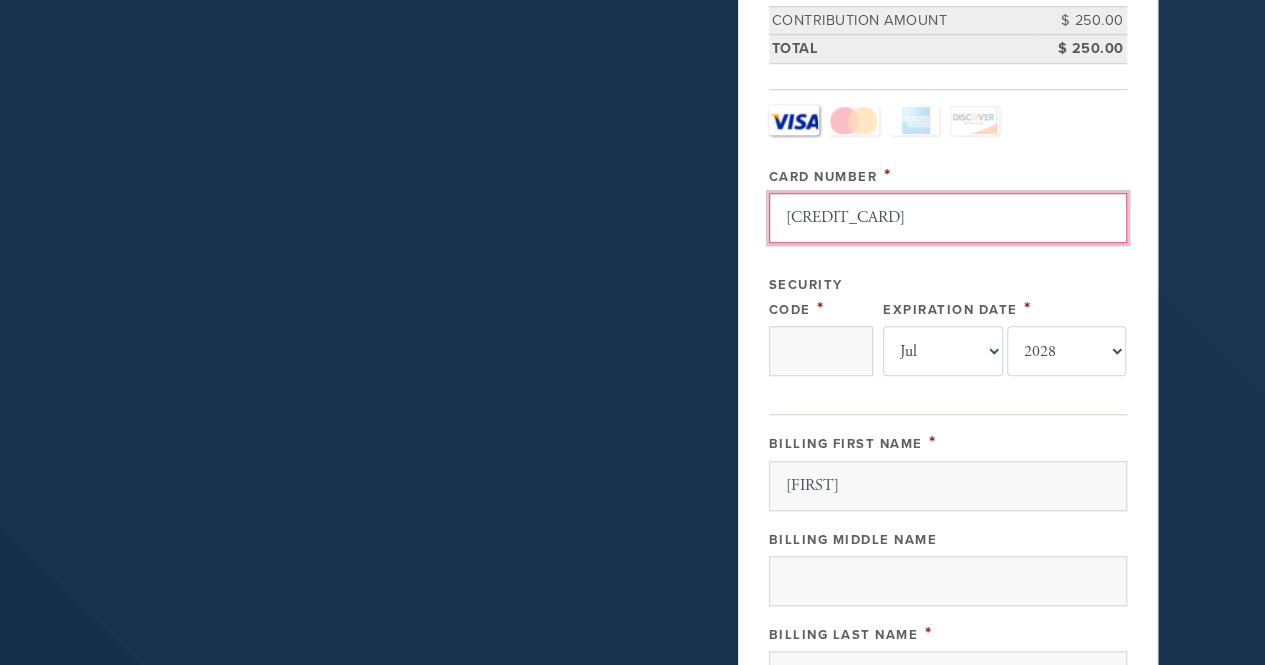 click on "[CREDIT_CARD]" at bounding box center (948, 218) 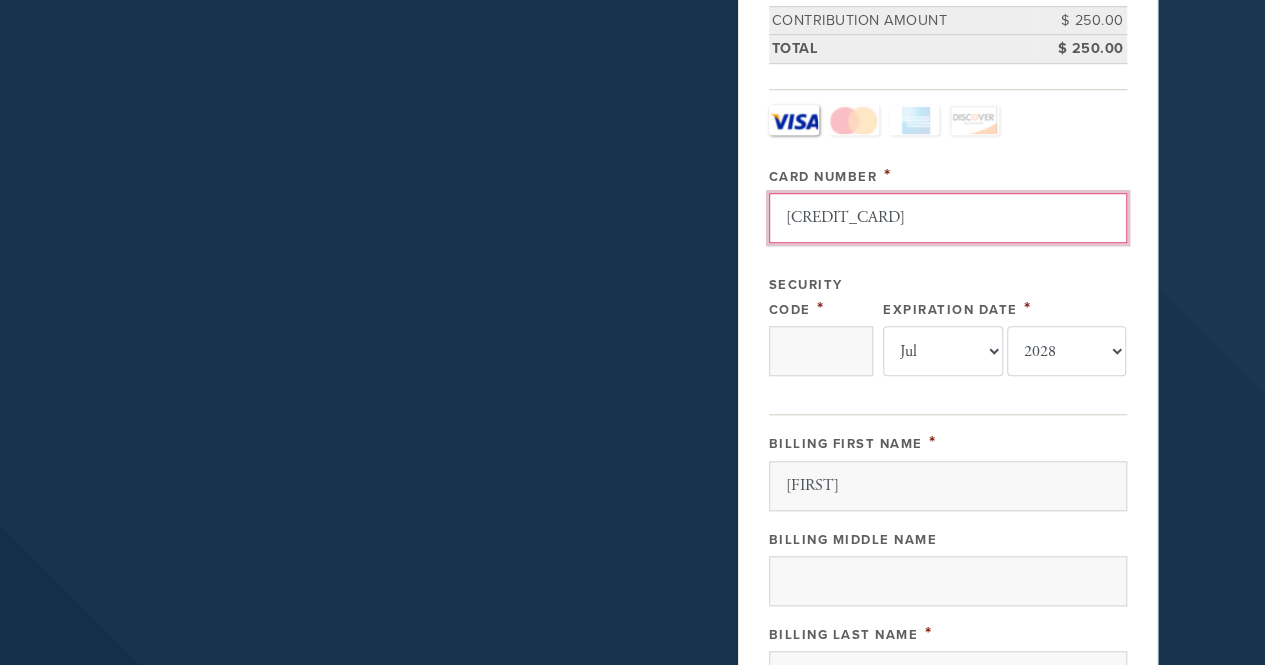 type on "[CREDIT_CARD]" 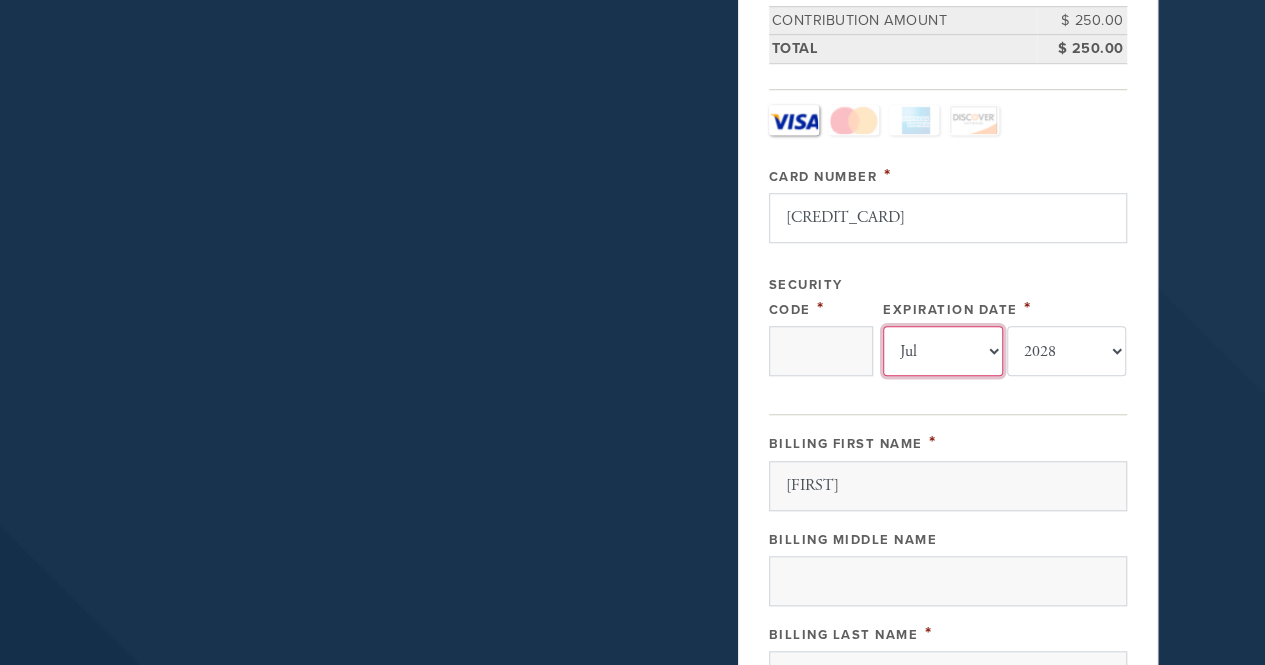 select on "8" 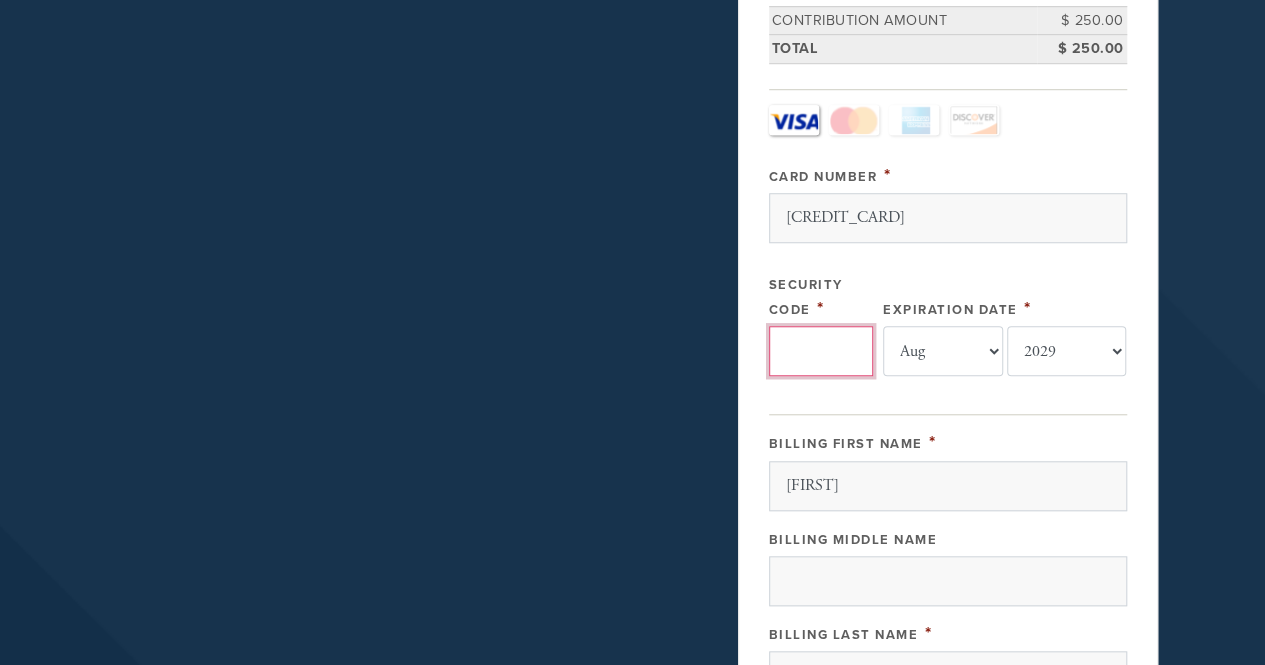 click on "Security Code" at bounding box center (821, 351) 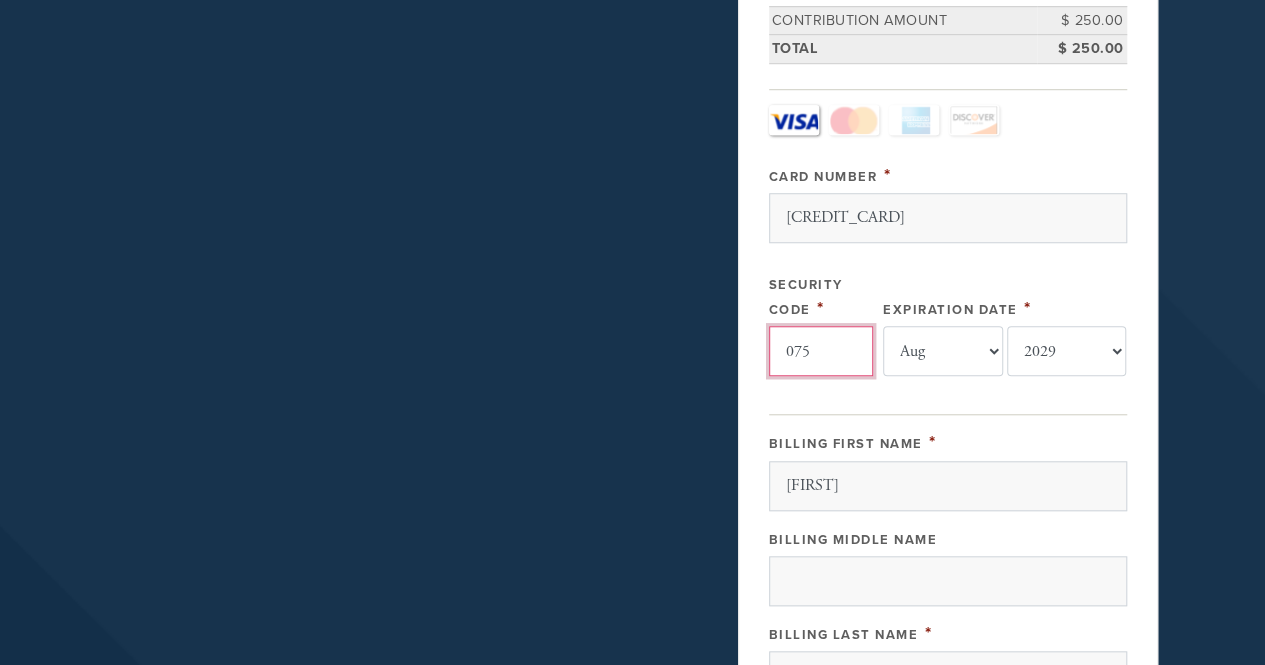 type on "075" 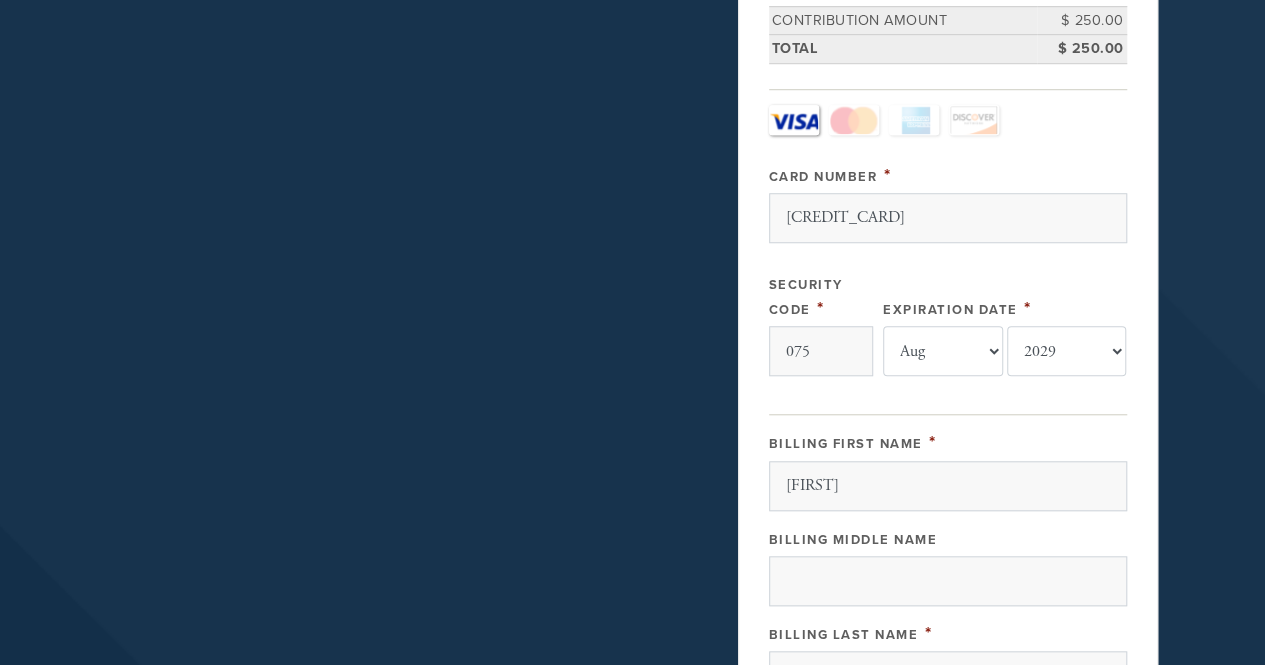 click on "Billing Name and Address
Billing First Name
*
[FIRST]
Billing Middle Name
Billing Last Name
*
[LAST]
Street Address
*
[NUMBER] [STREET]
City
*
[CITY]
Country
*
United States     Country             Country" at bounding box center [948, 751] 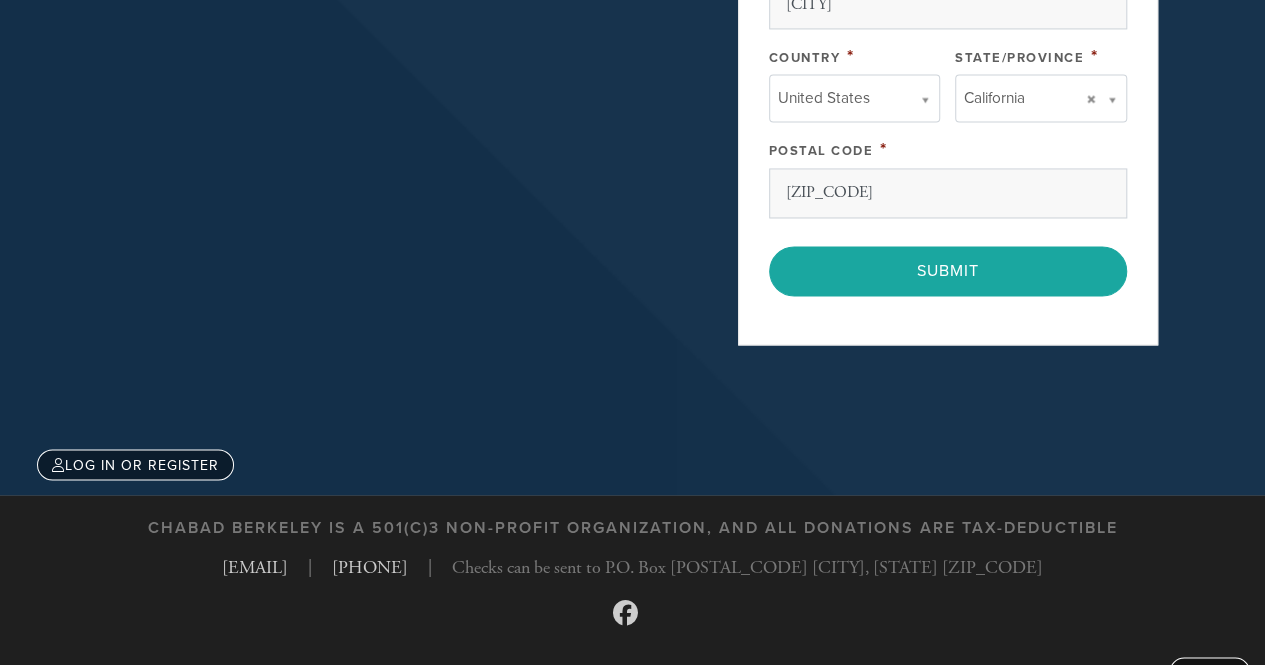 scroll, scrollTop: 1594, scrollLeft: 0, axis: vertical 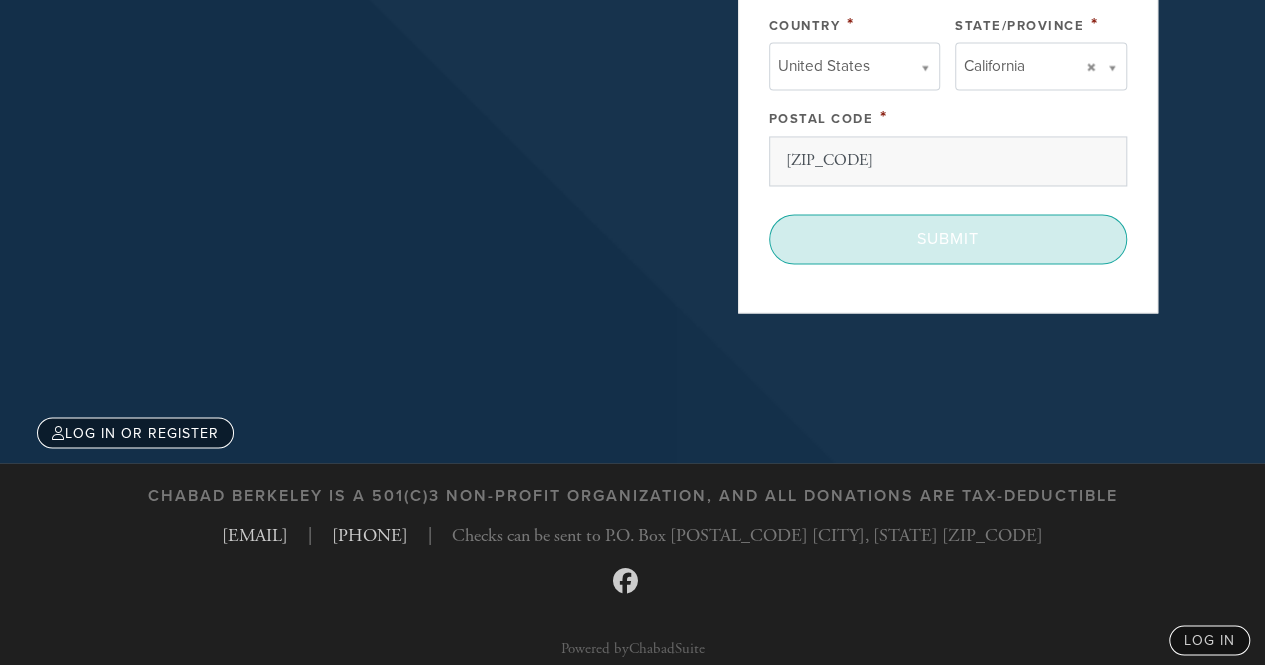 click on "Submit" at bounding box center [948, 239] 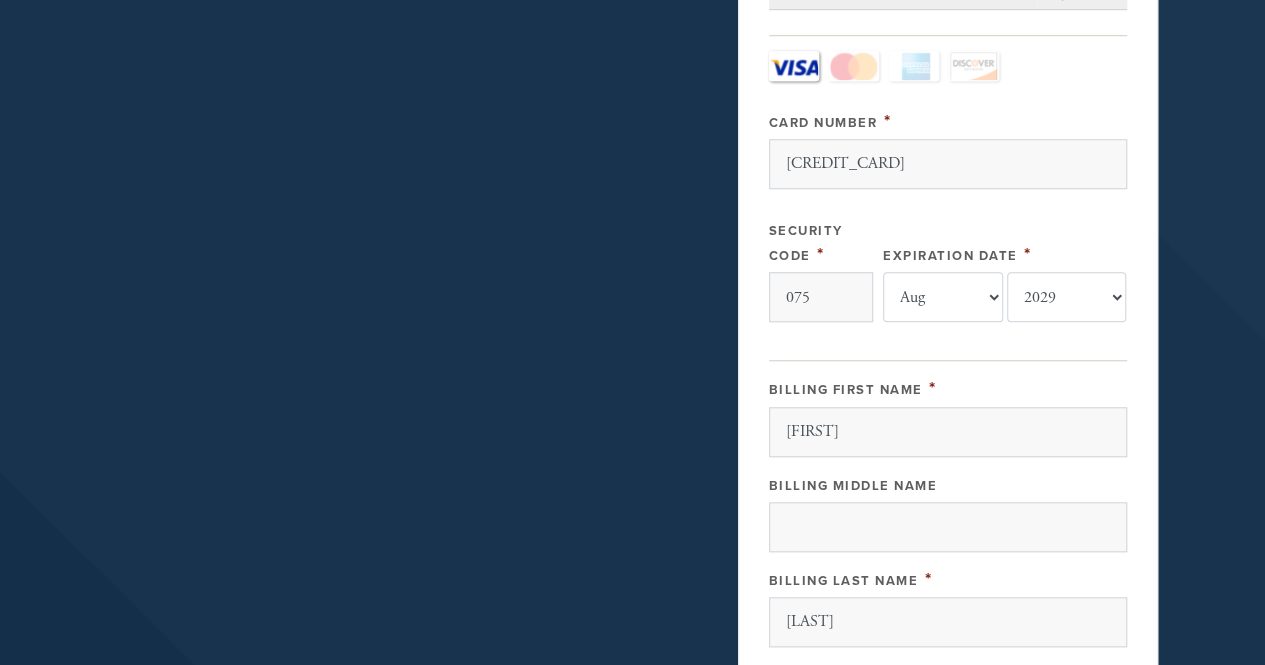 scroll, scrollTop: 694, scrollLeft: 0, axis: vertical 